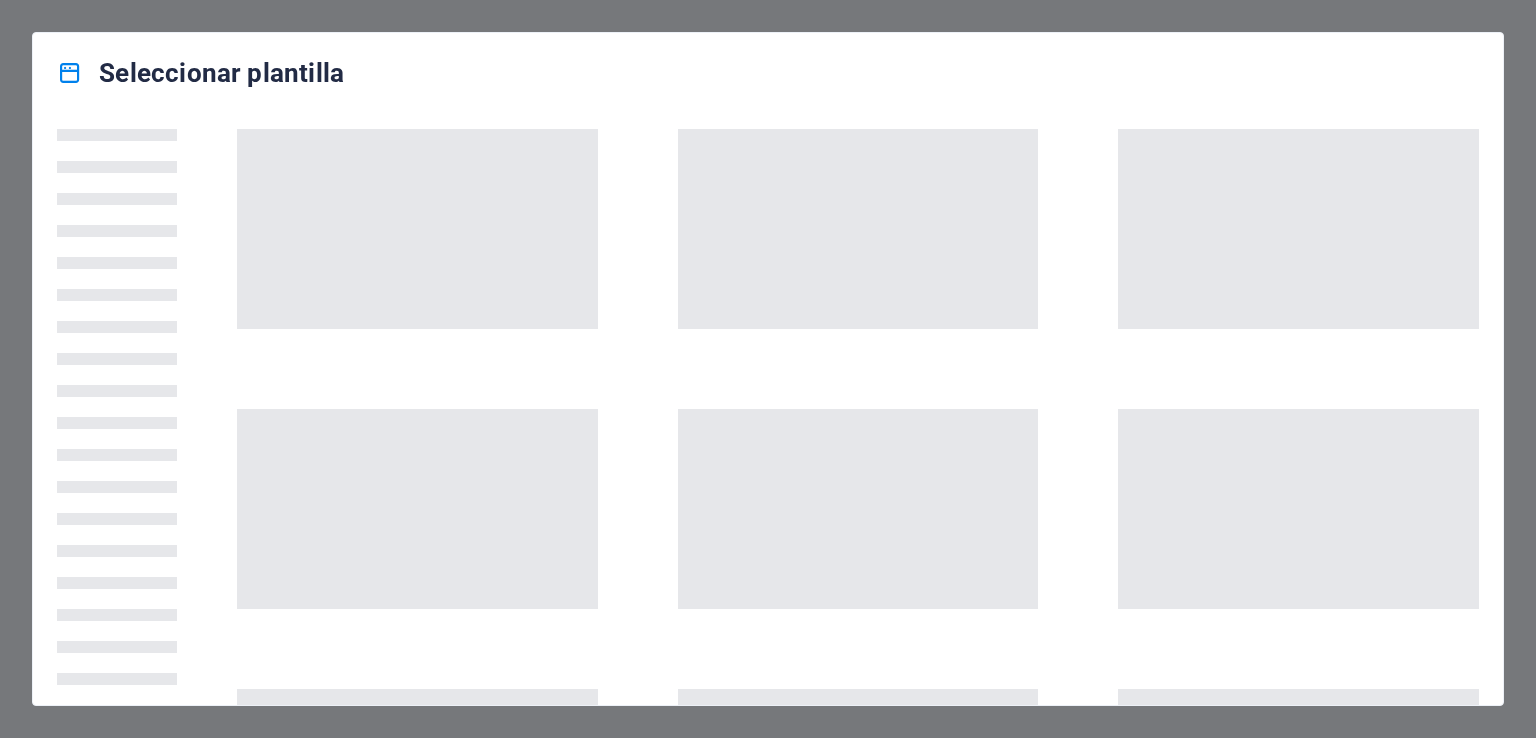 scroll, scrollTop: 0, scrollLeft: 0, axis: both 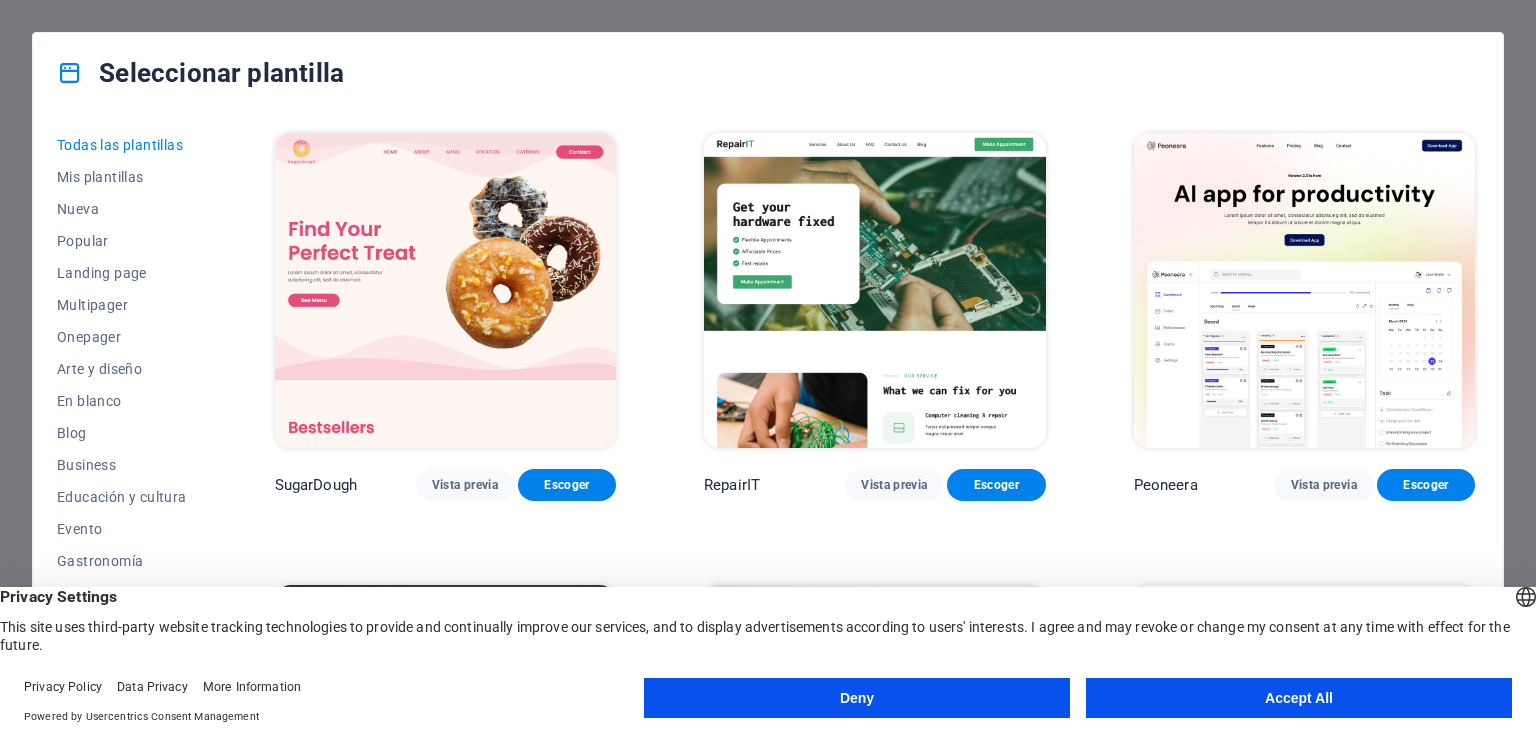 click on "Accept All" at bounding box center (1299, 698) 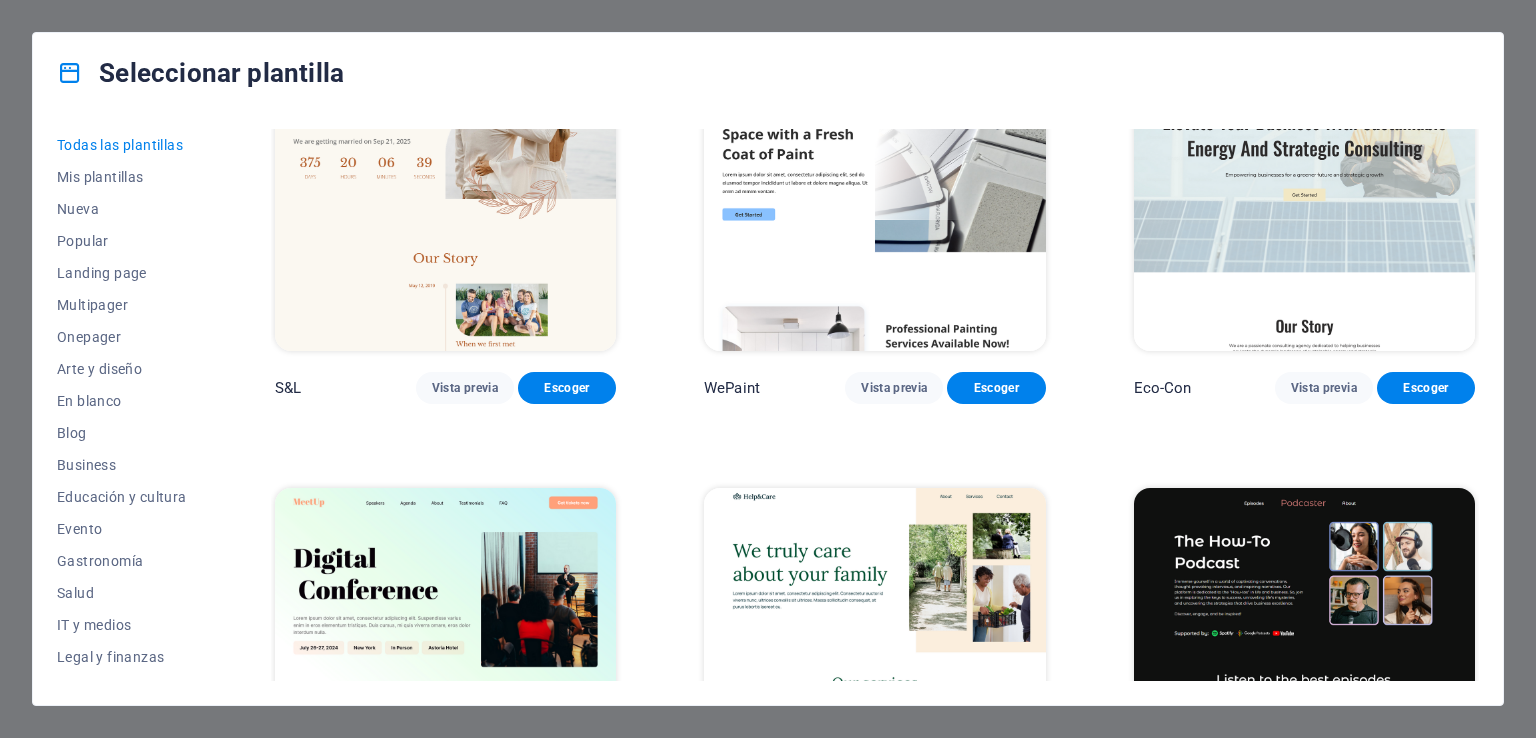 scroll, scrollTop: 1300, scrollLeft: 0, axis: vertical 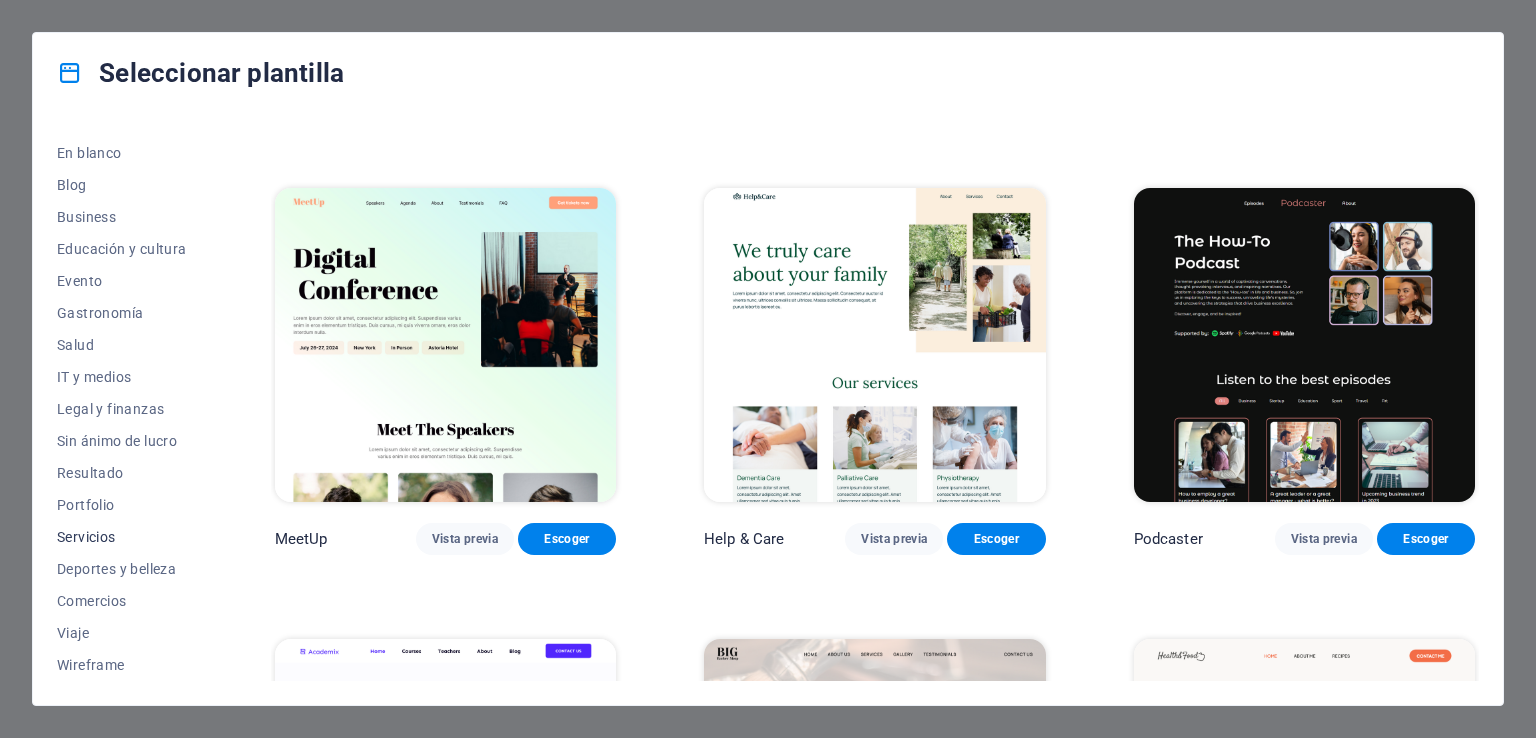 click on "Servicios" at bounding box center [122, 537] 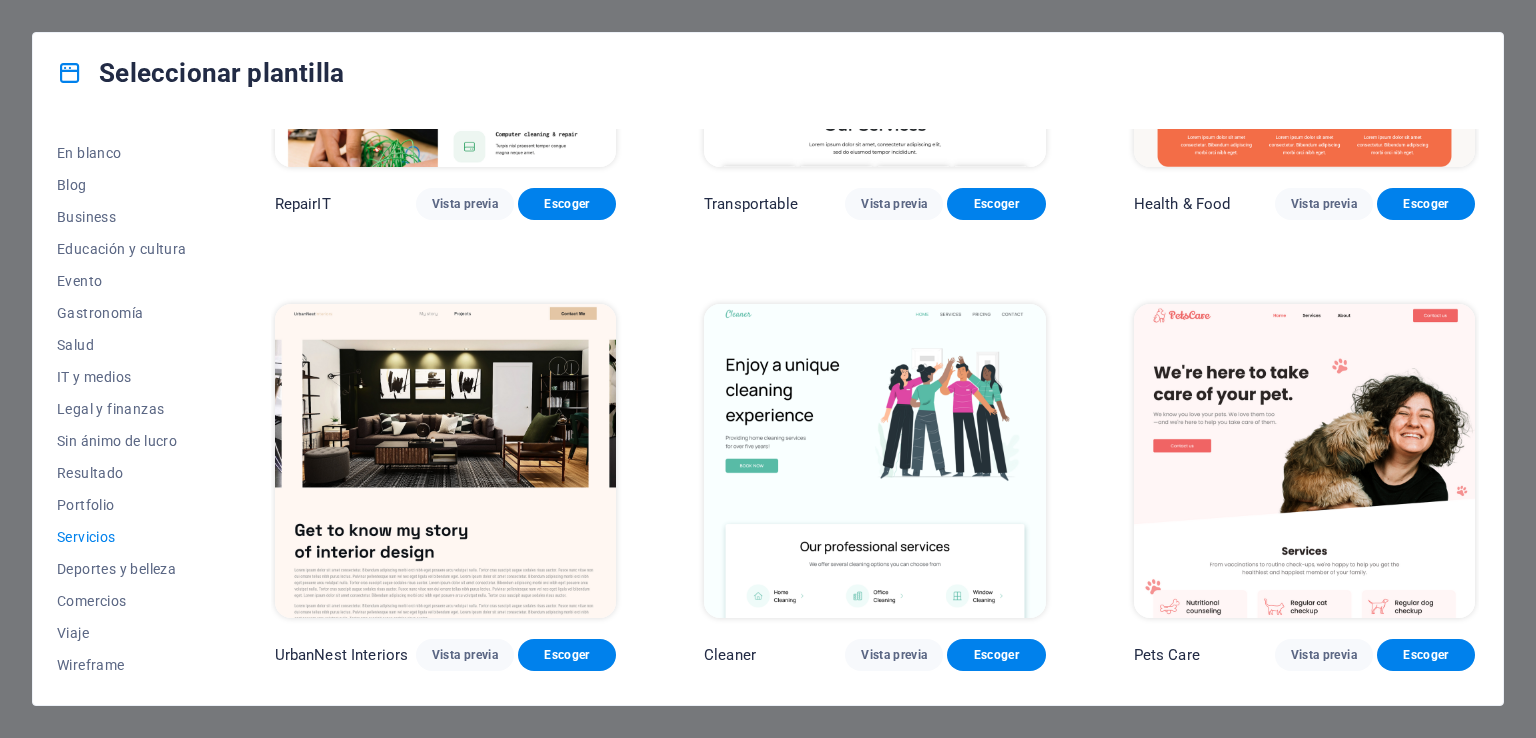 scroll, scrollTop: 0, scrollLeft: 0, axis: both 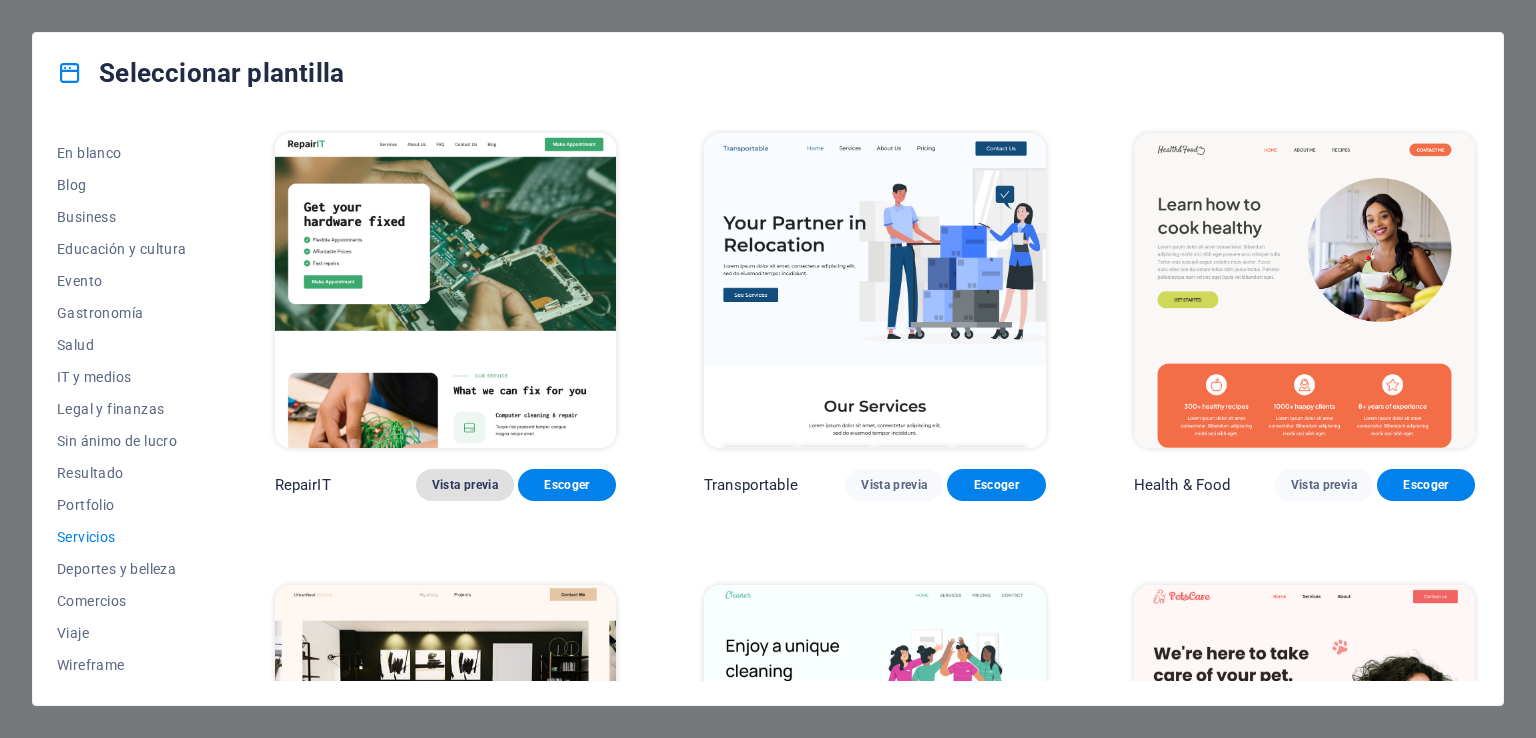 click on "Vista previa" at bounding box center [465, 485] 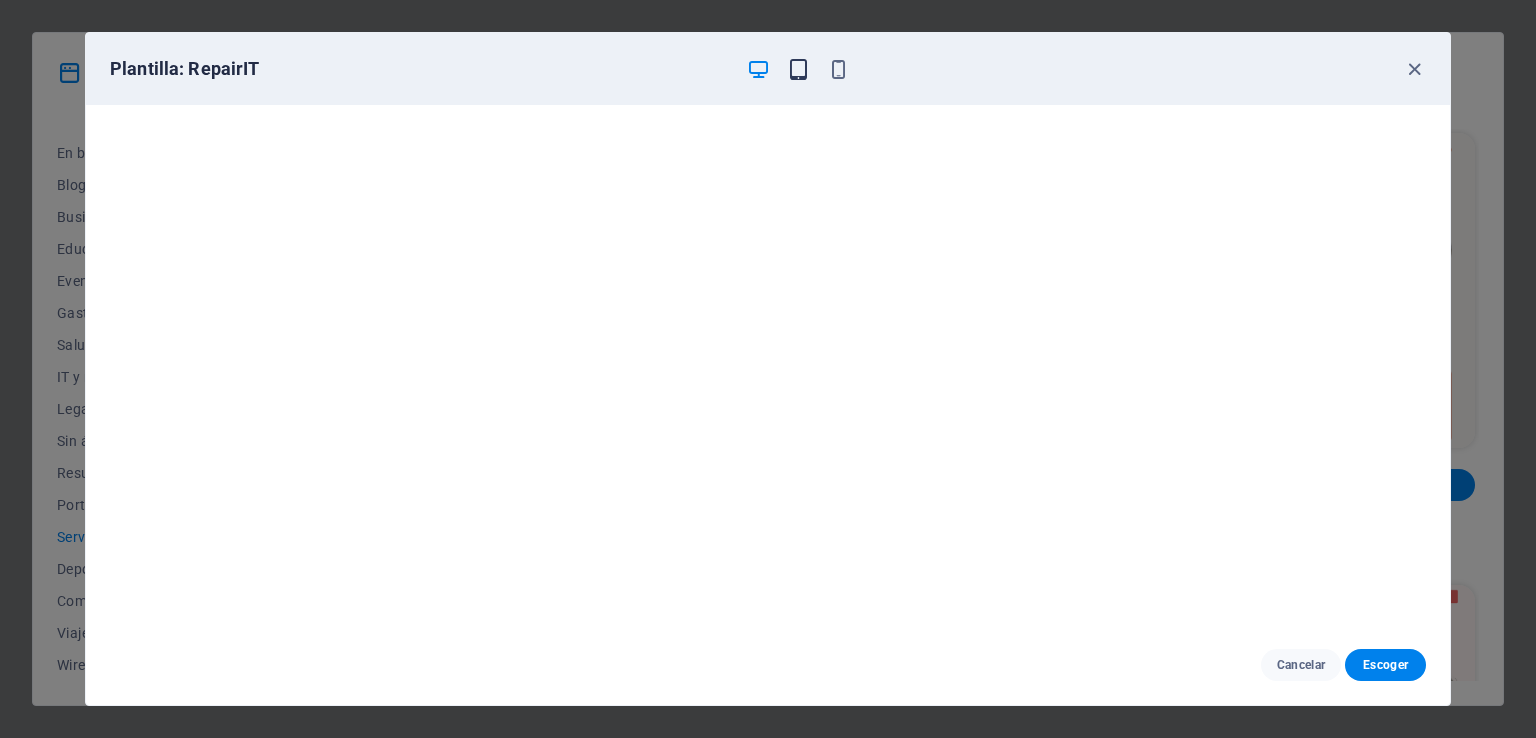 click at bounding box center [798, 69] 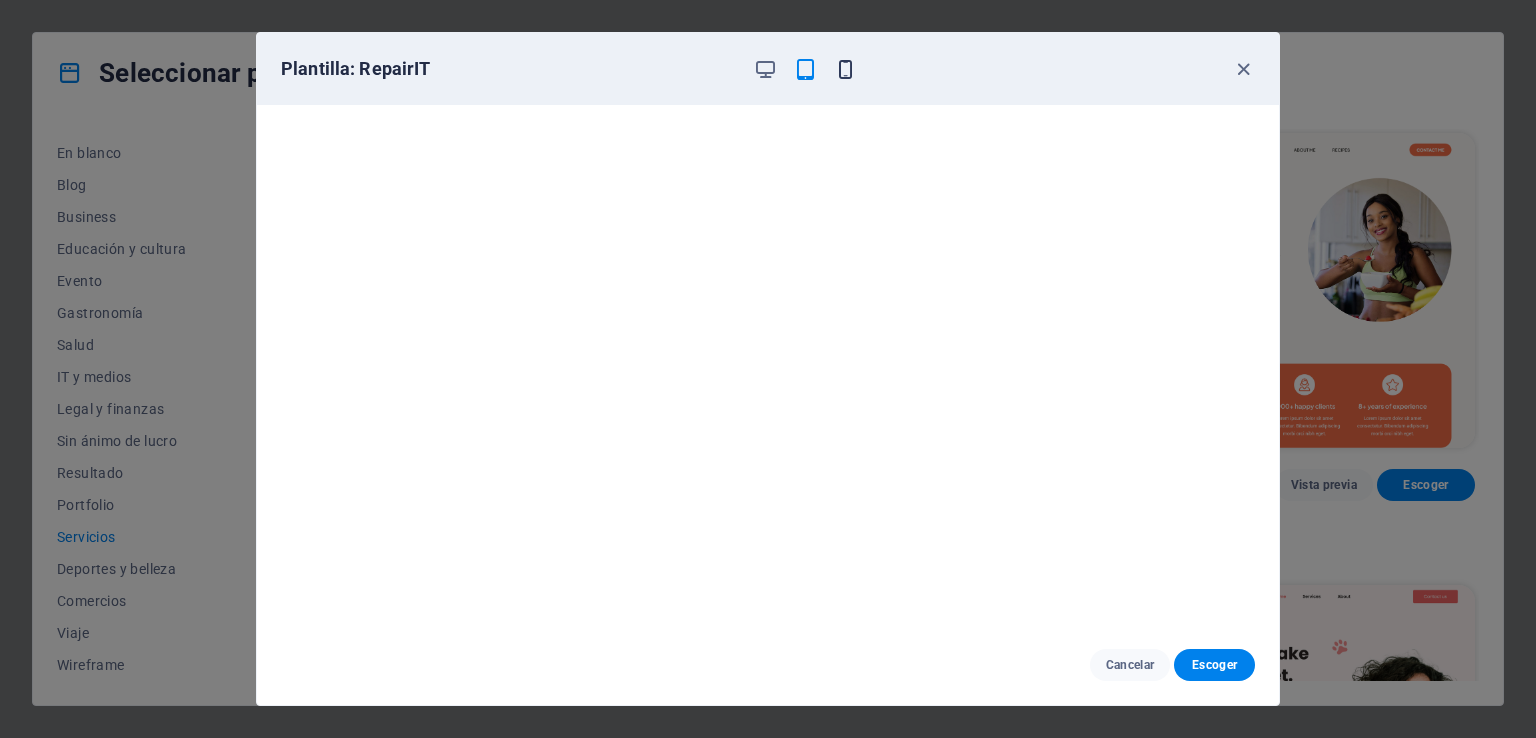 click at bounding box center [845, 69] 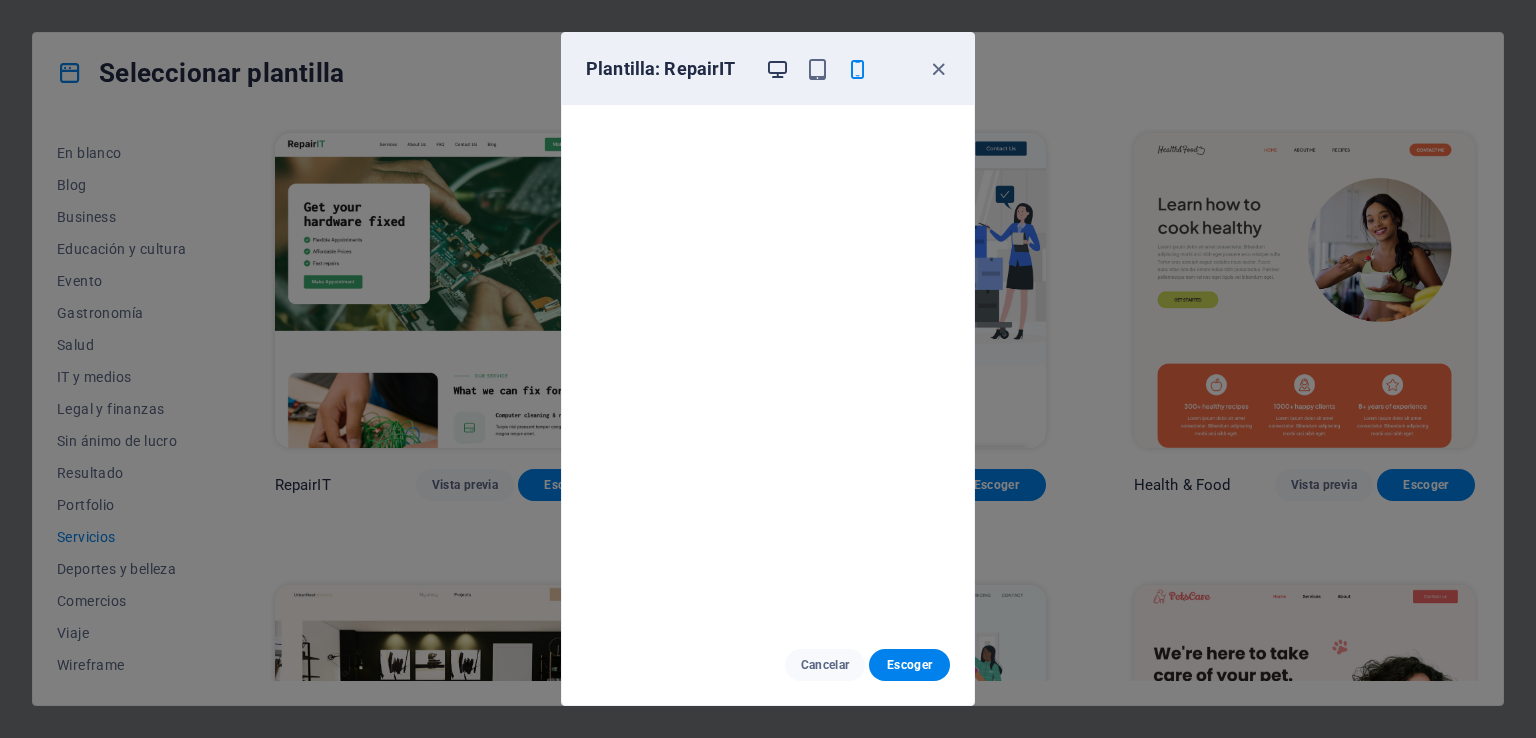 click at bounding box center [777, 69] 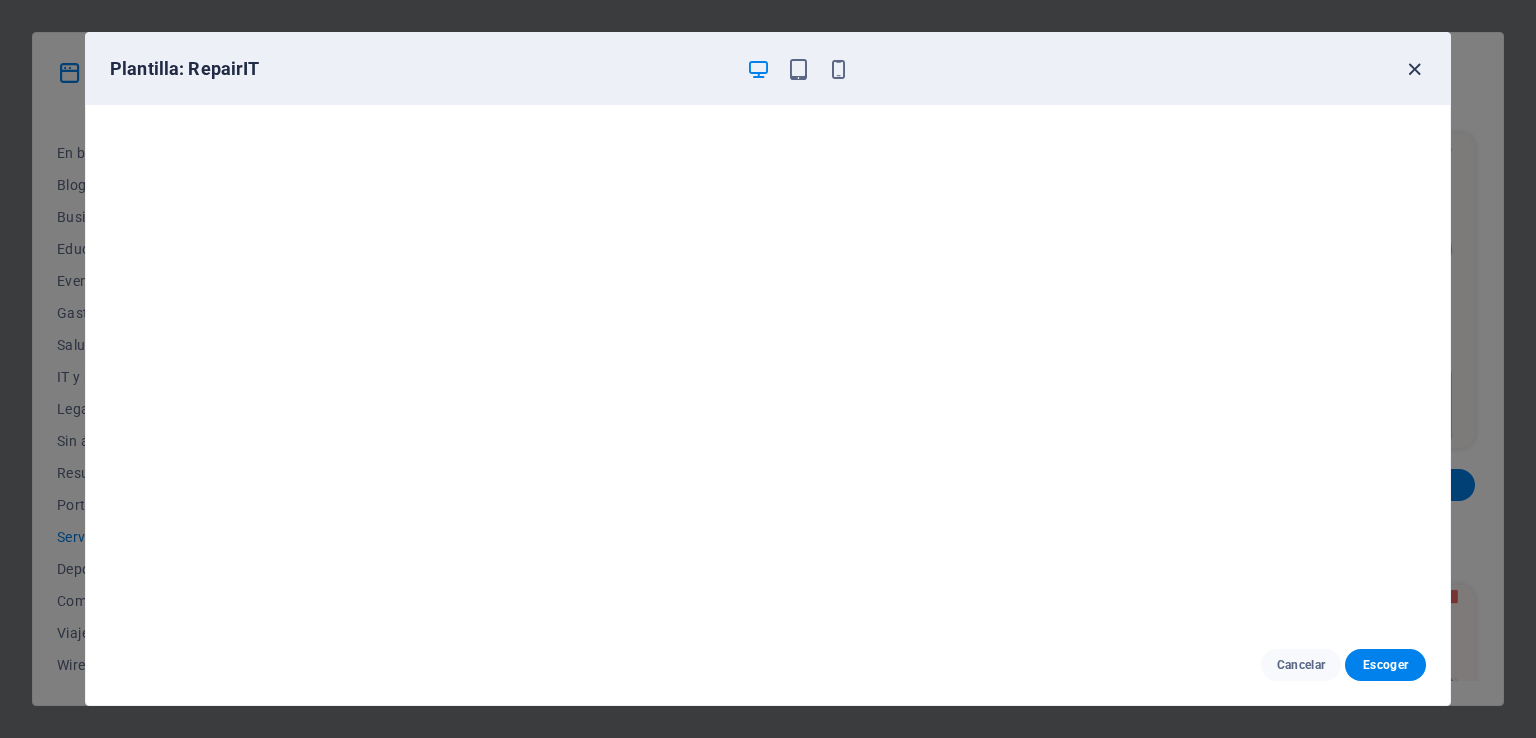 click at bounding box center [1414, 69] 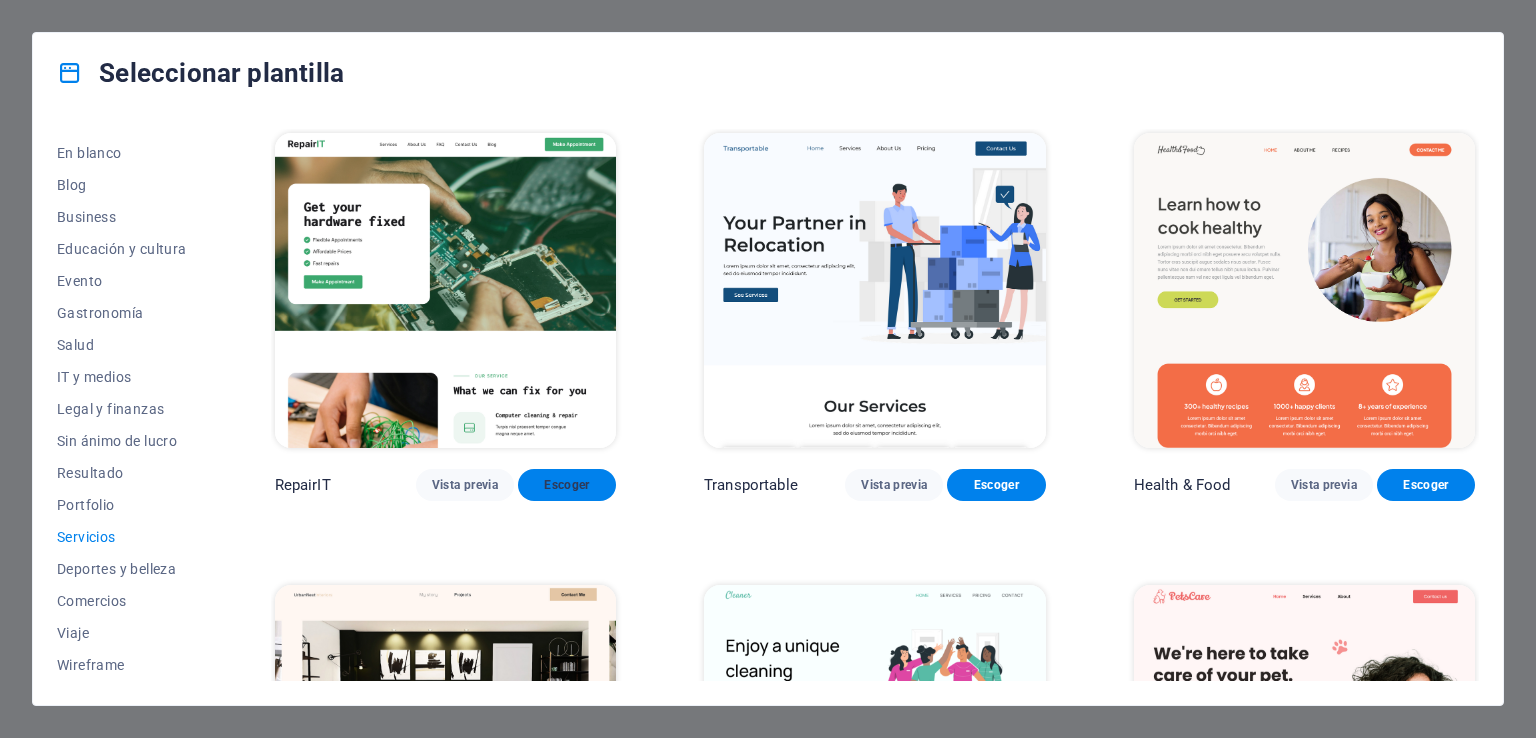 click on "Escoger" at bounding box center (567, 485) 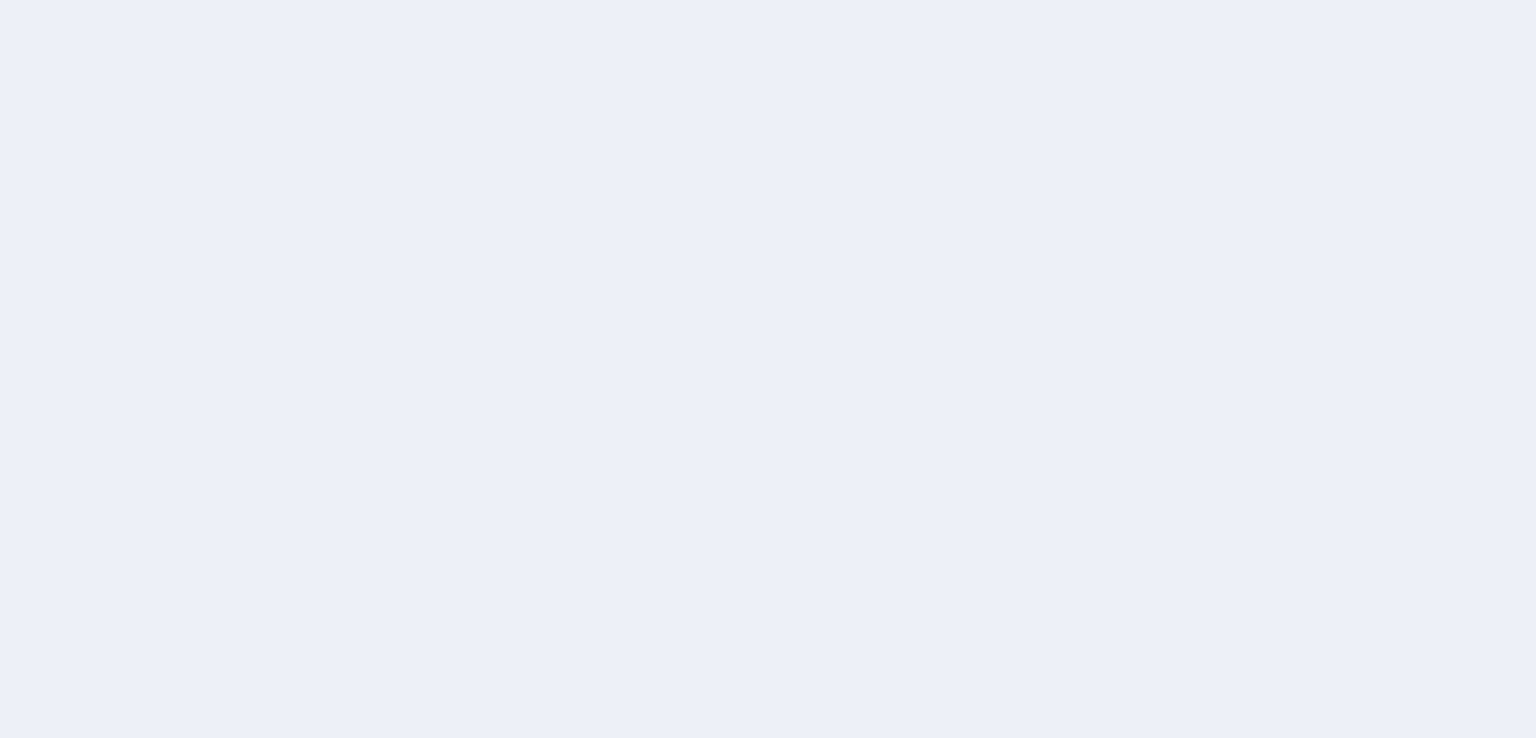 scroll, scrollTop: 0, scrollLeft: 0, axis: both 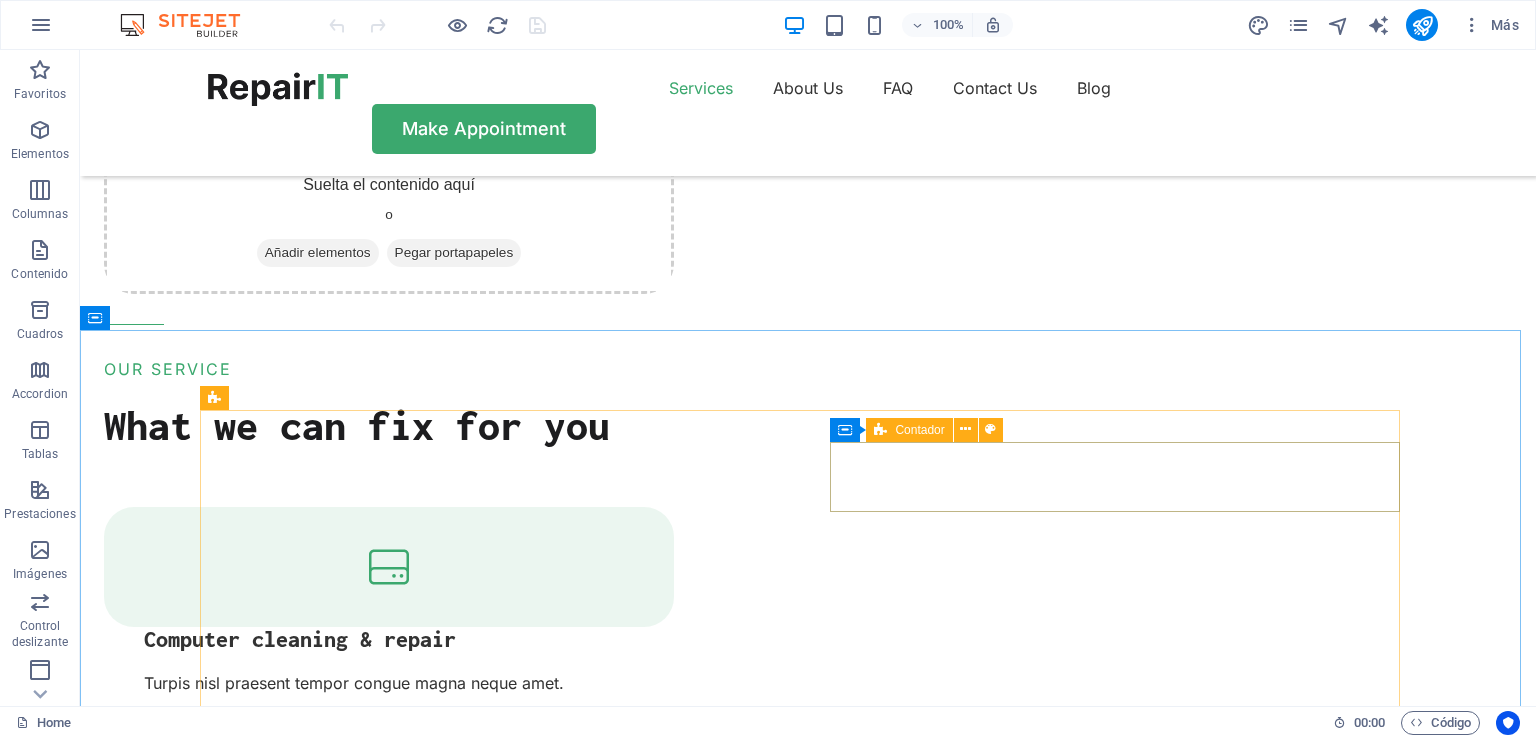 click on "Contador" at bounding box center (919, 430) 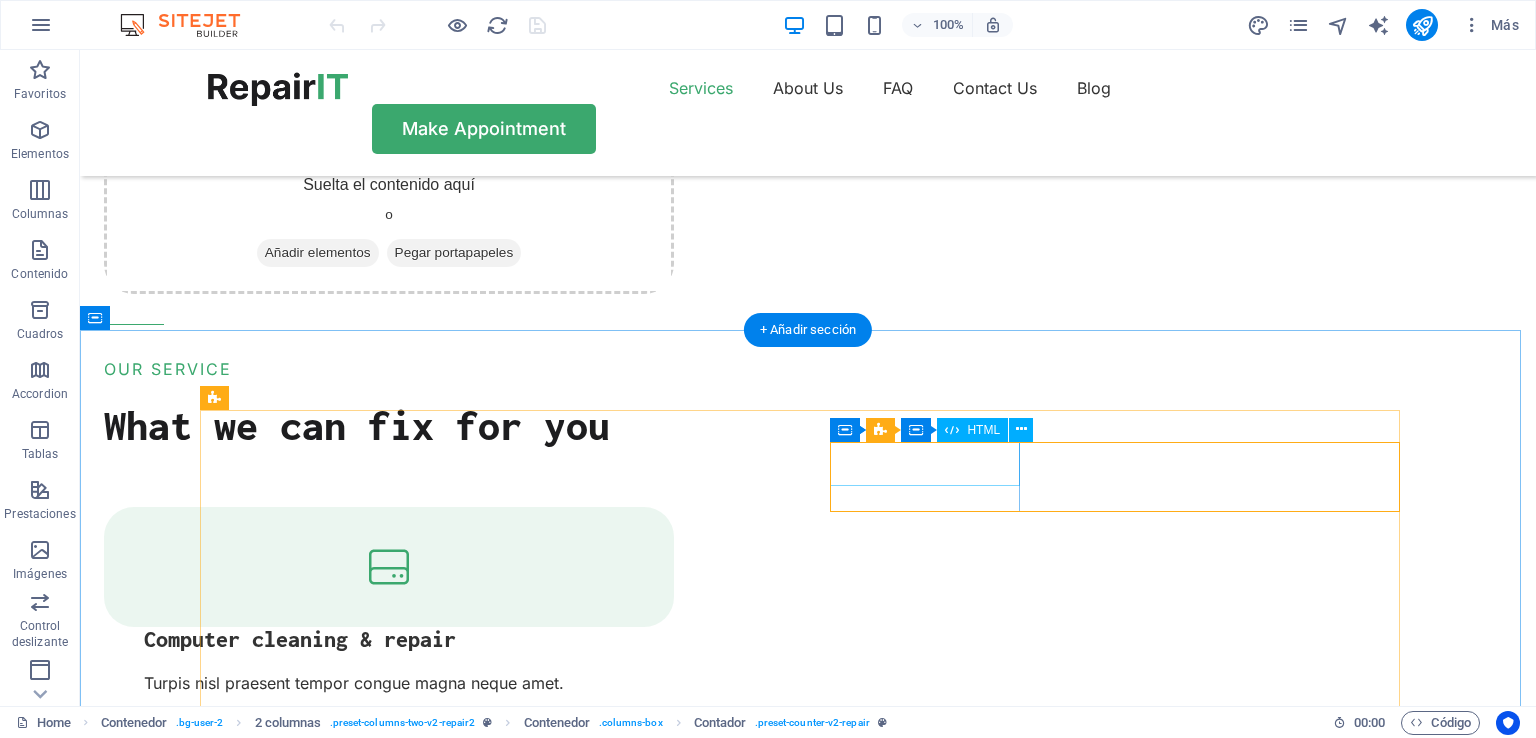 click on "32 +" at bounding box center (302, 3248) 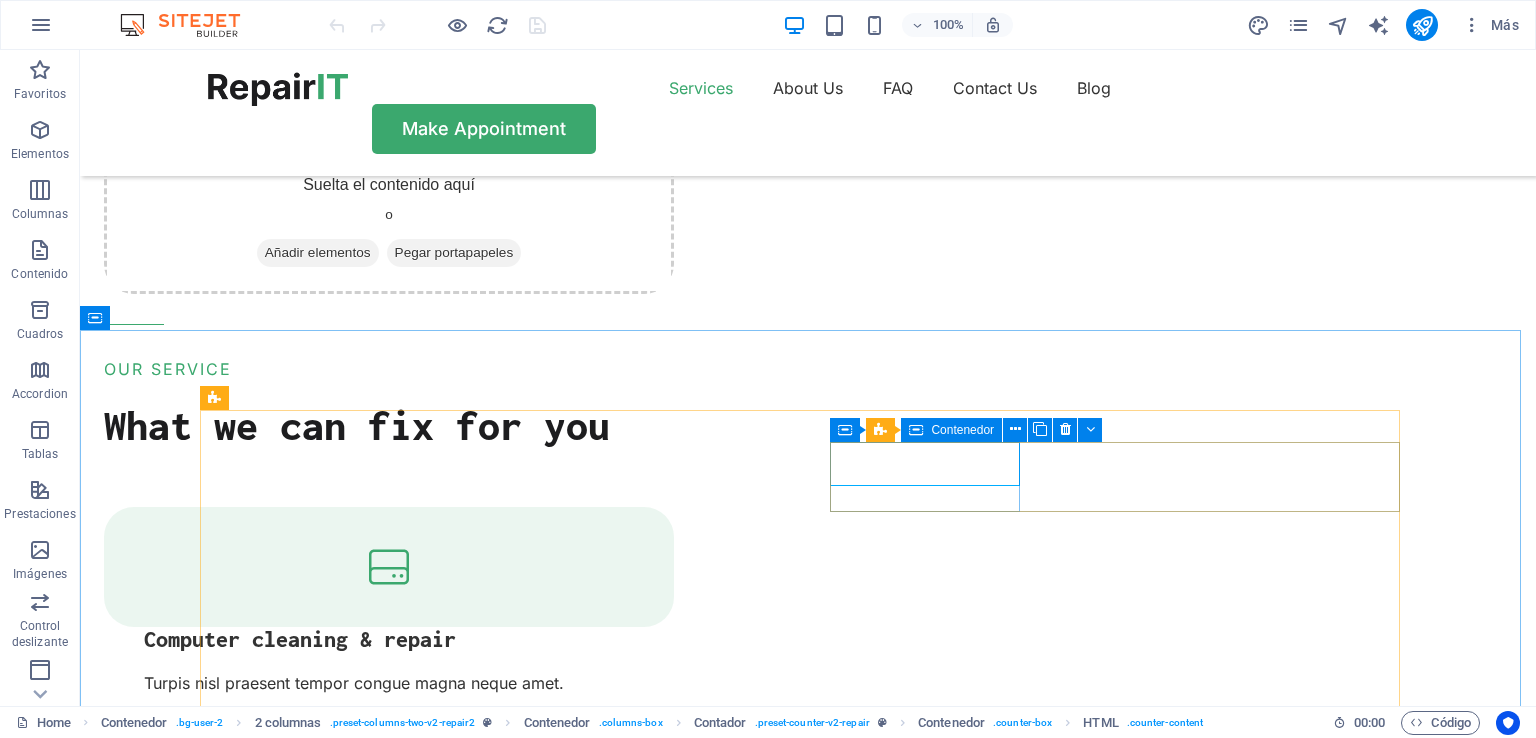 click at bounding box center (916, 430) 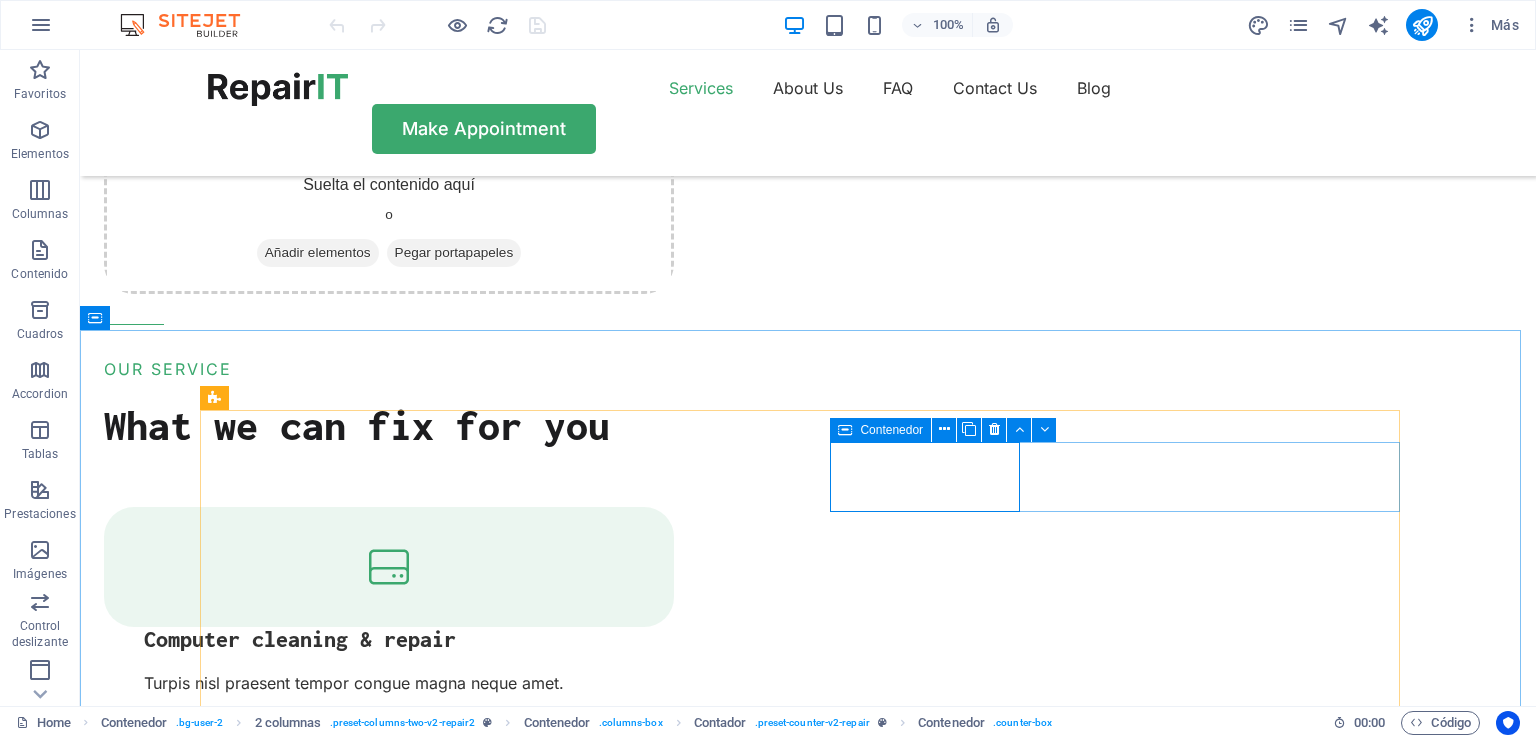click at bounding box center [845, 430] 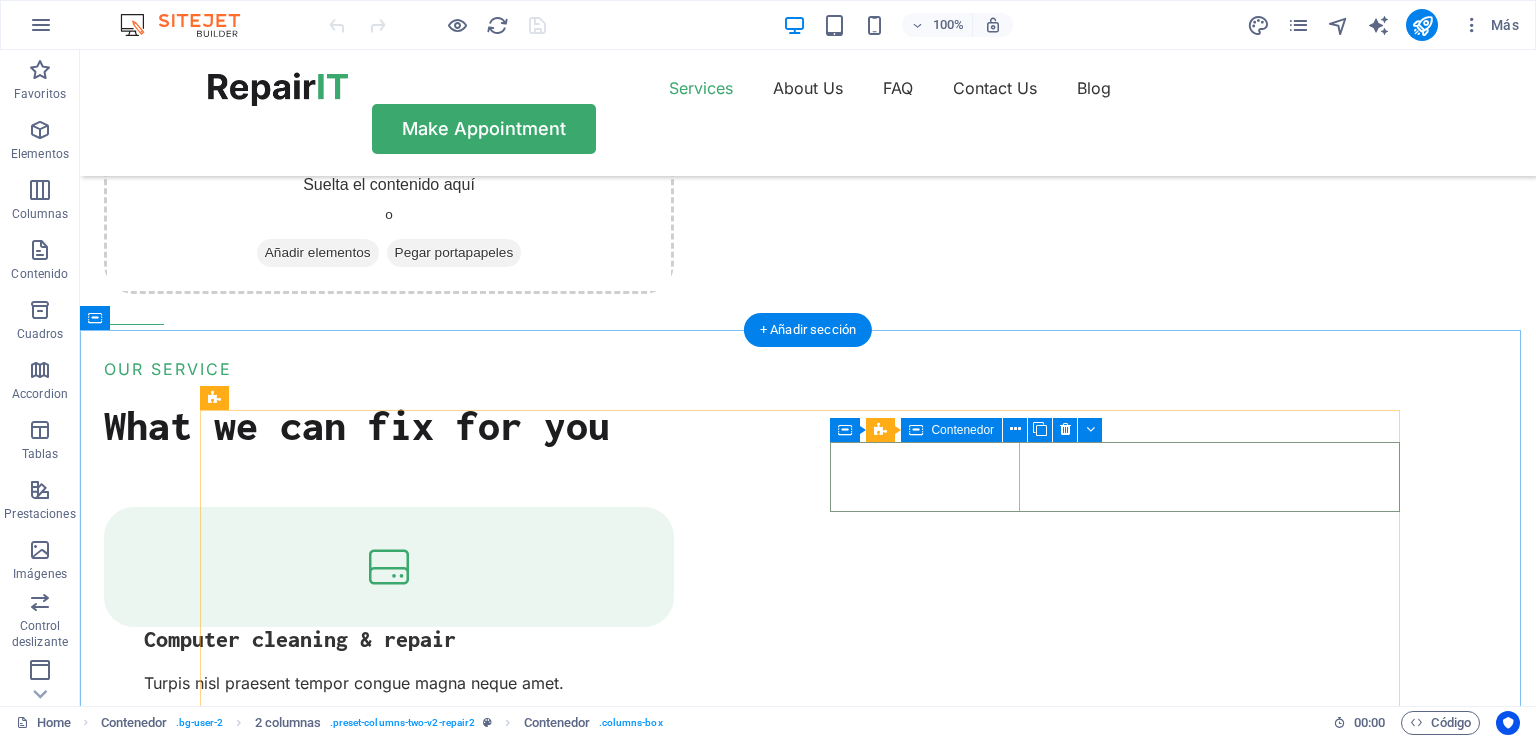 click on "32 + Years Experience" at bounding box center (303, 3261) 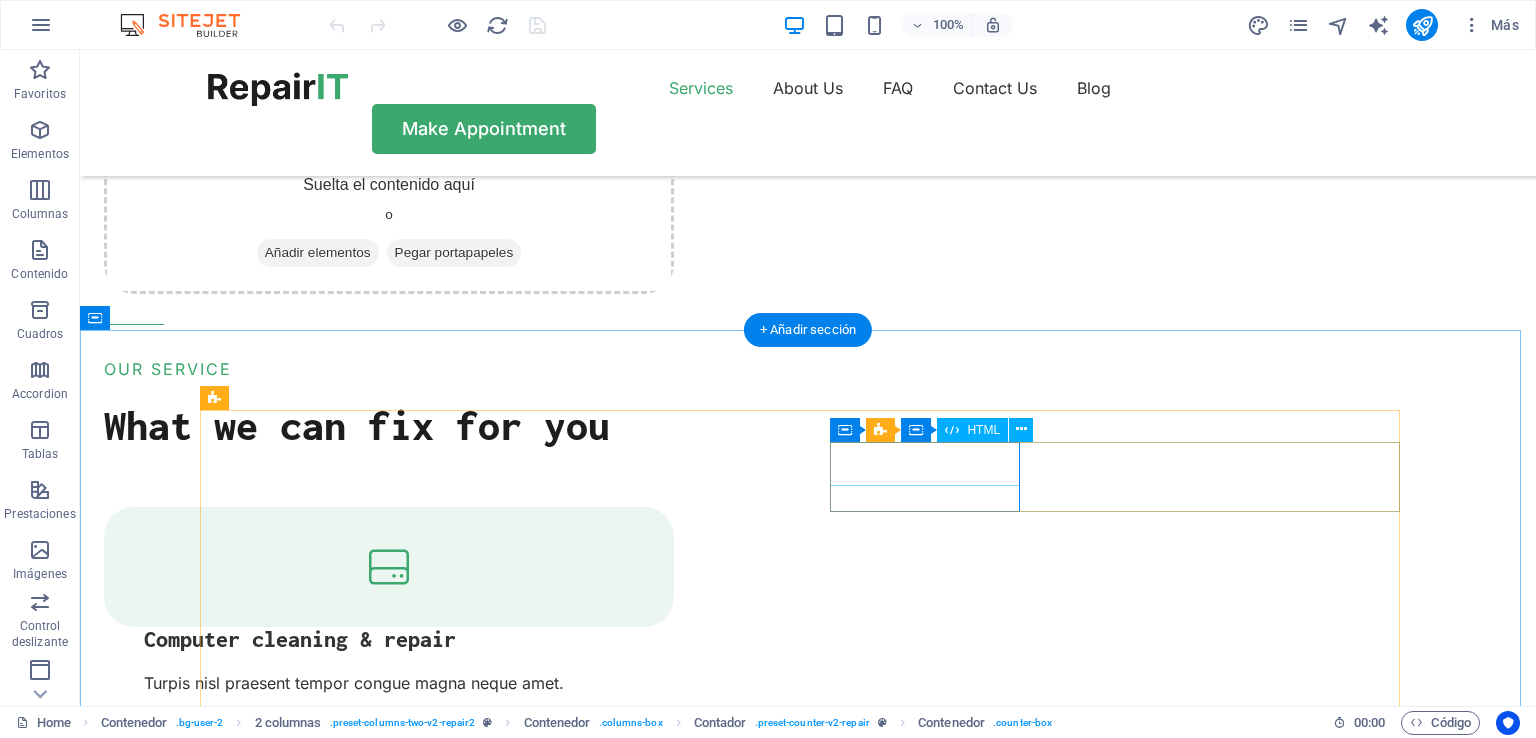 click on "32 +" at bounding box center (302, 3248) 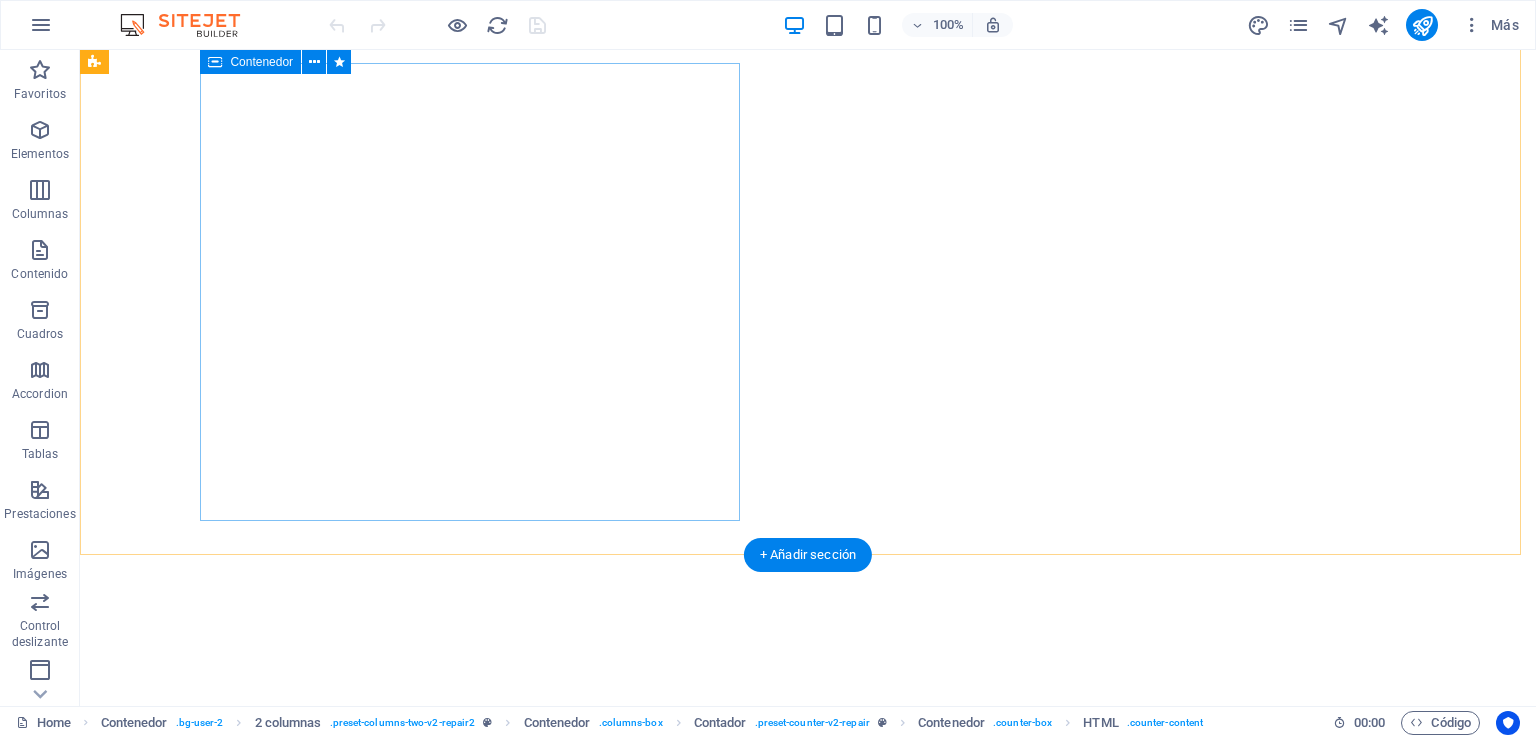 scroll, scrollTop: 0, scrollLeft: 0, axis: both 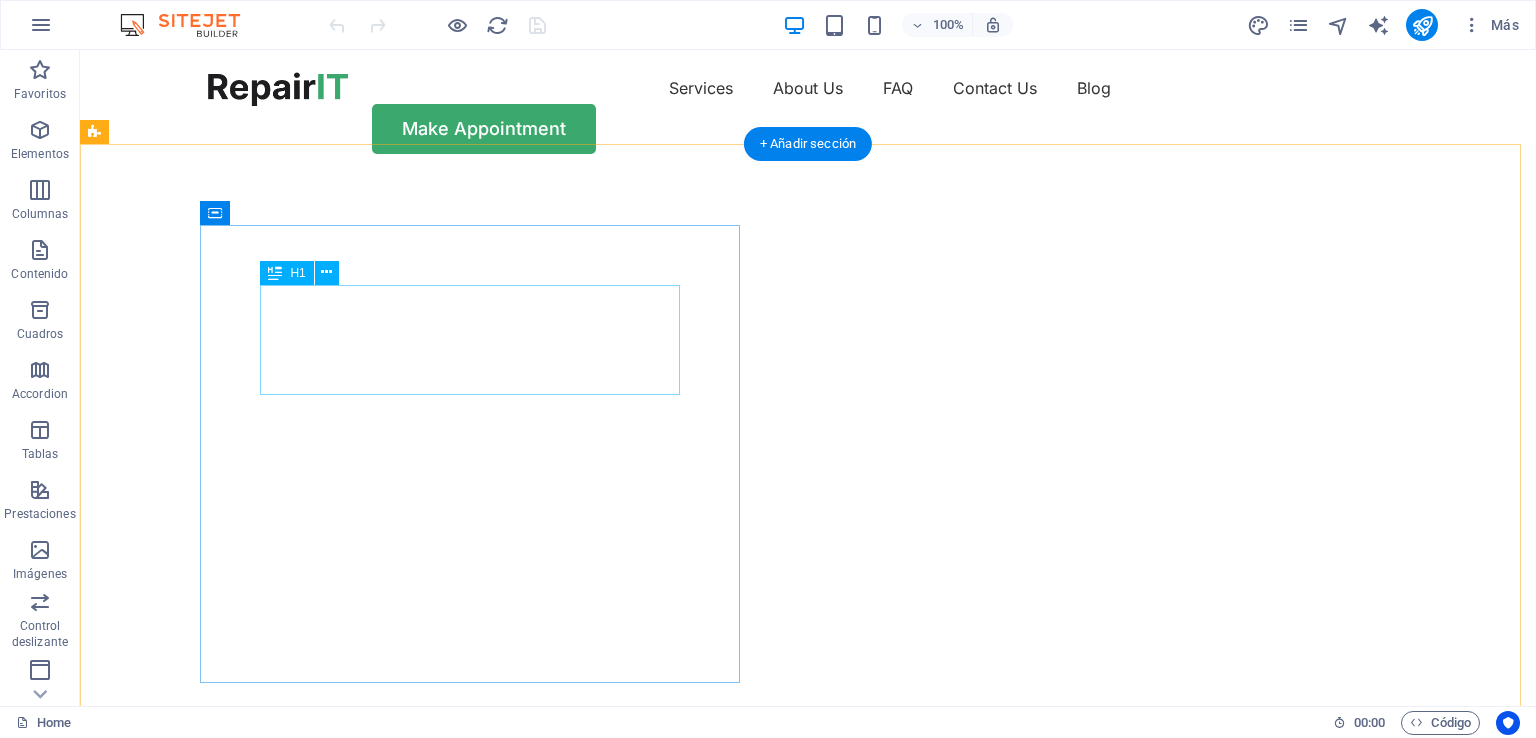 click on "Get your hardware fixed" at bounding box center (808, 883) 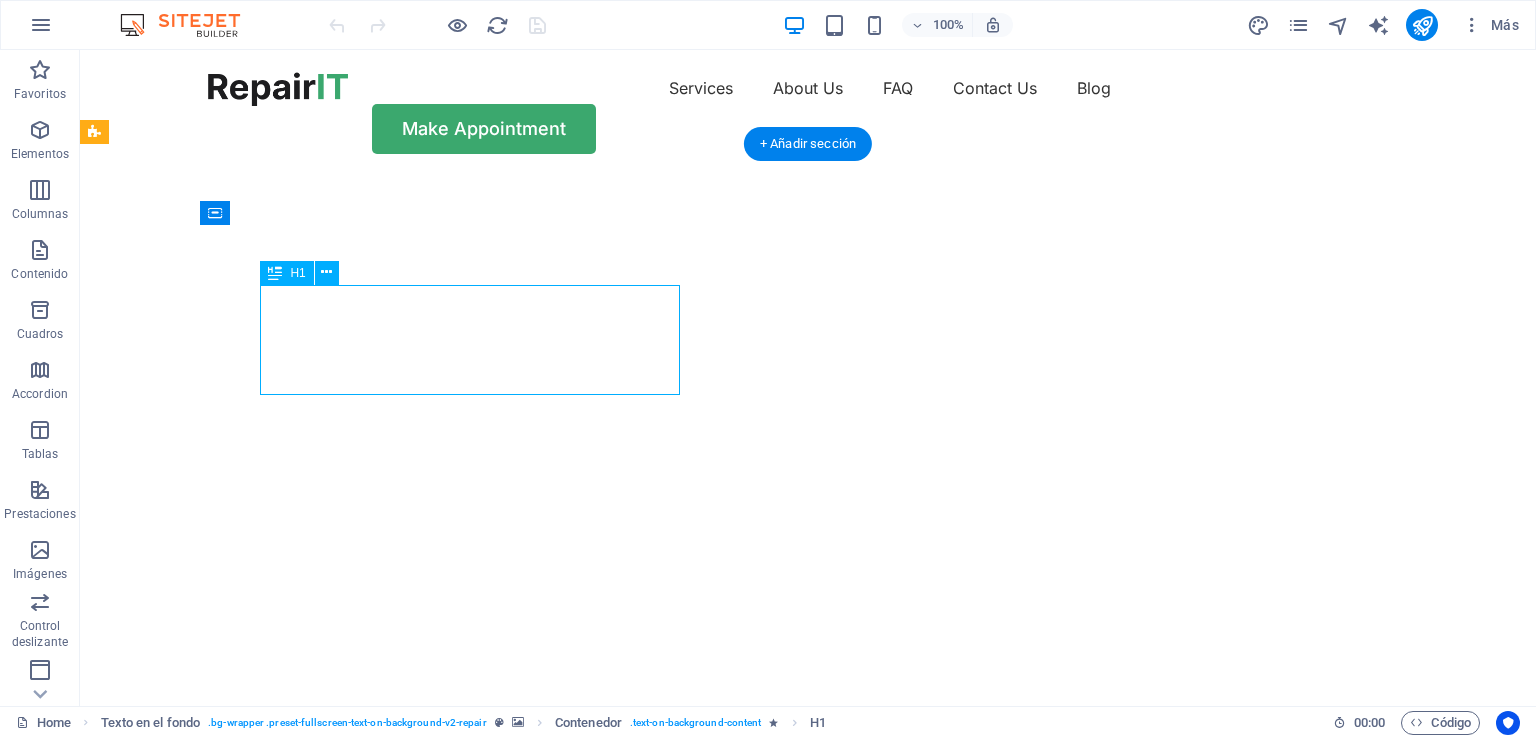 click on "Get your hardware fixed" at bounding box center (808, 883) 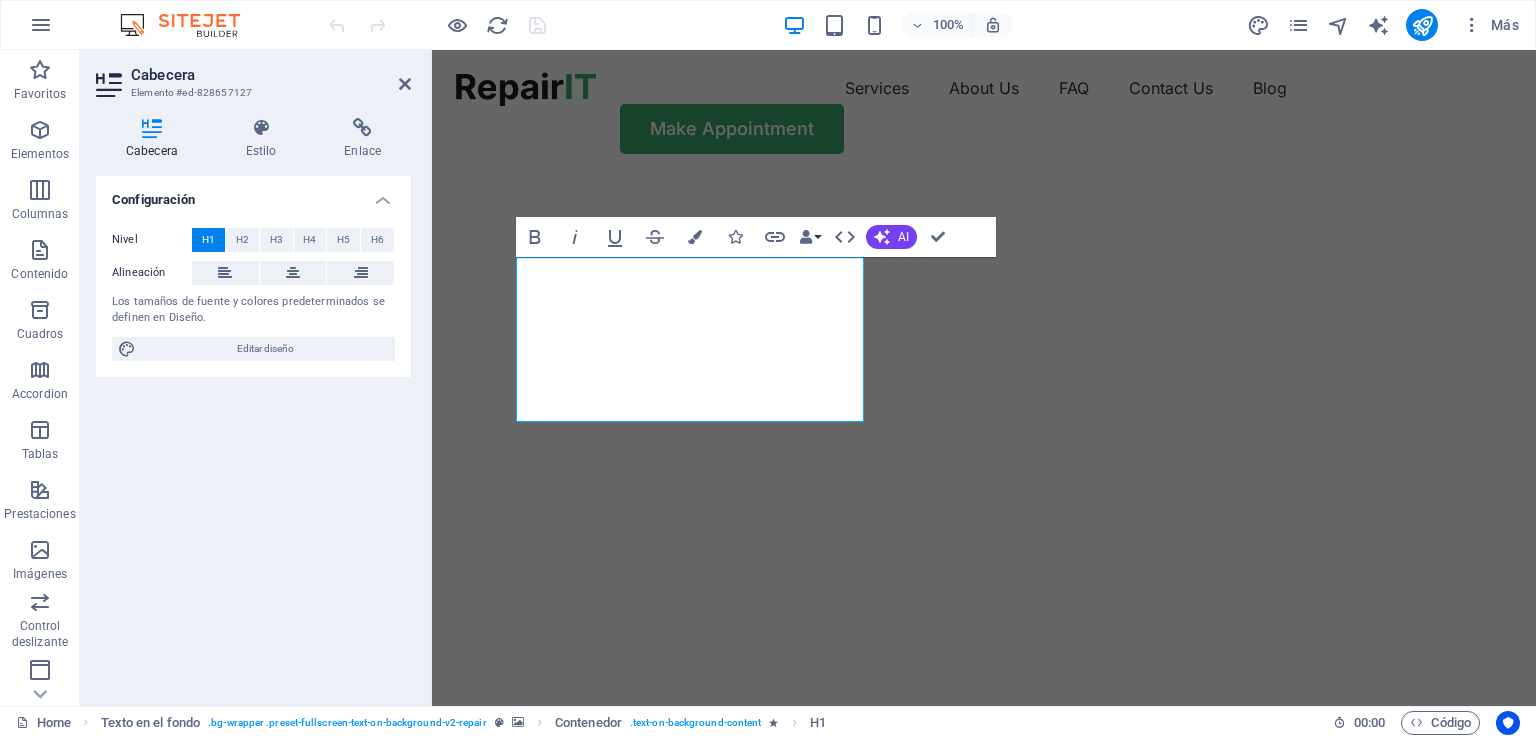 click at bounding box center [-113, 176] 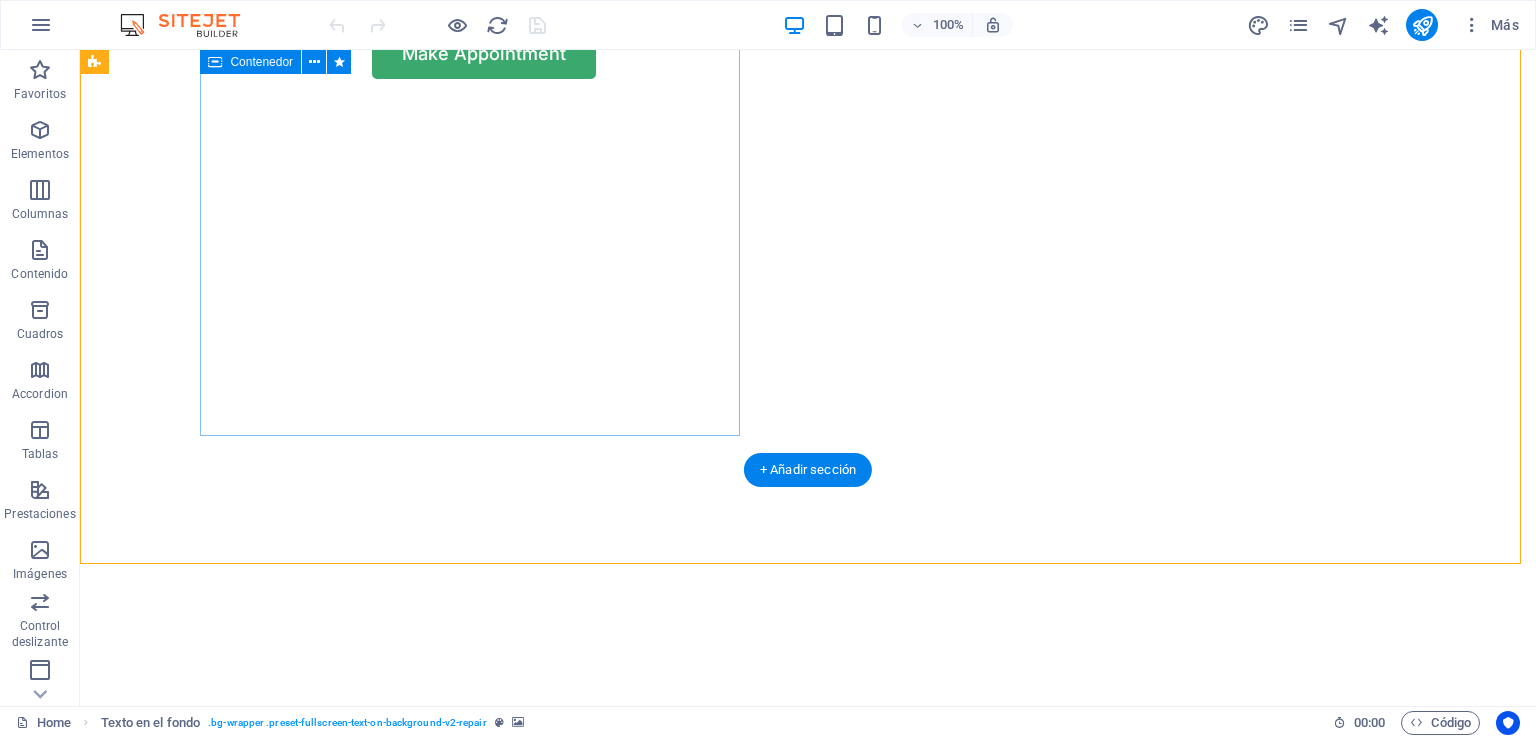 scroll, scrollTop: 200, scrollLeft: 0, axis: vertical 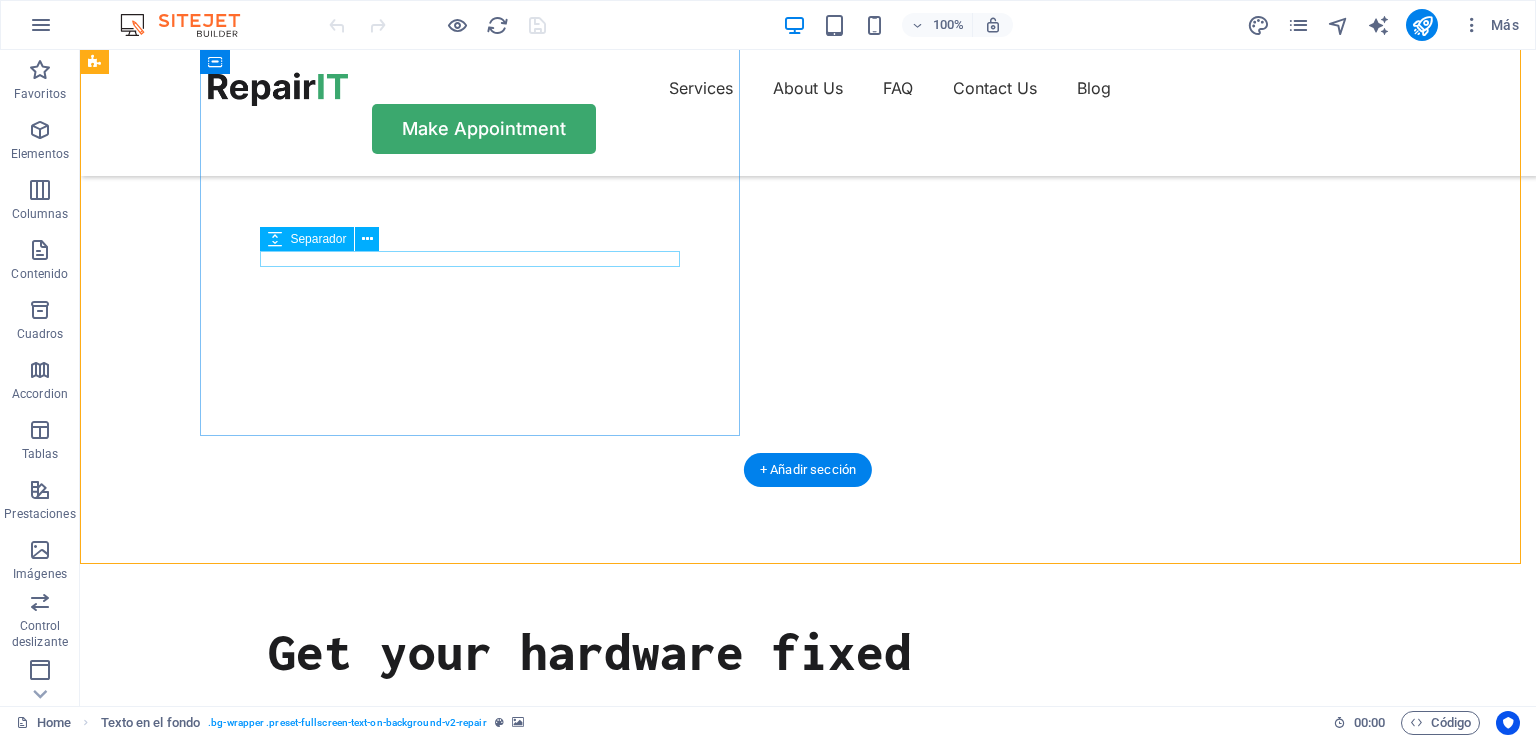 click at bounding box center [808, 914] 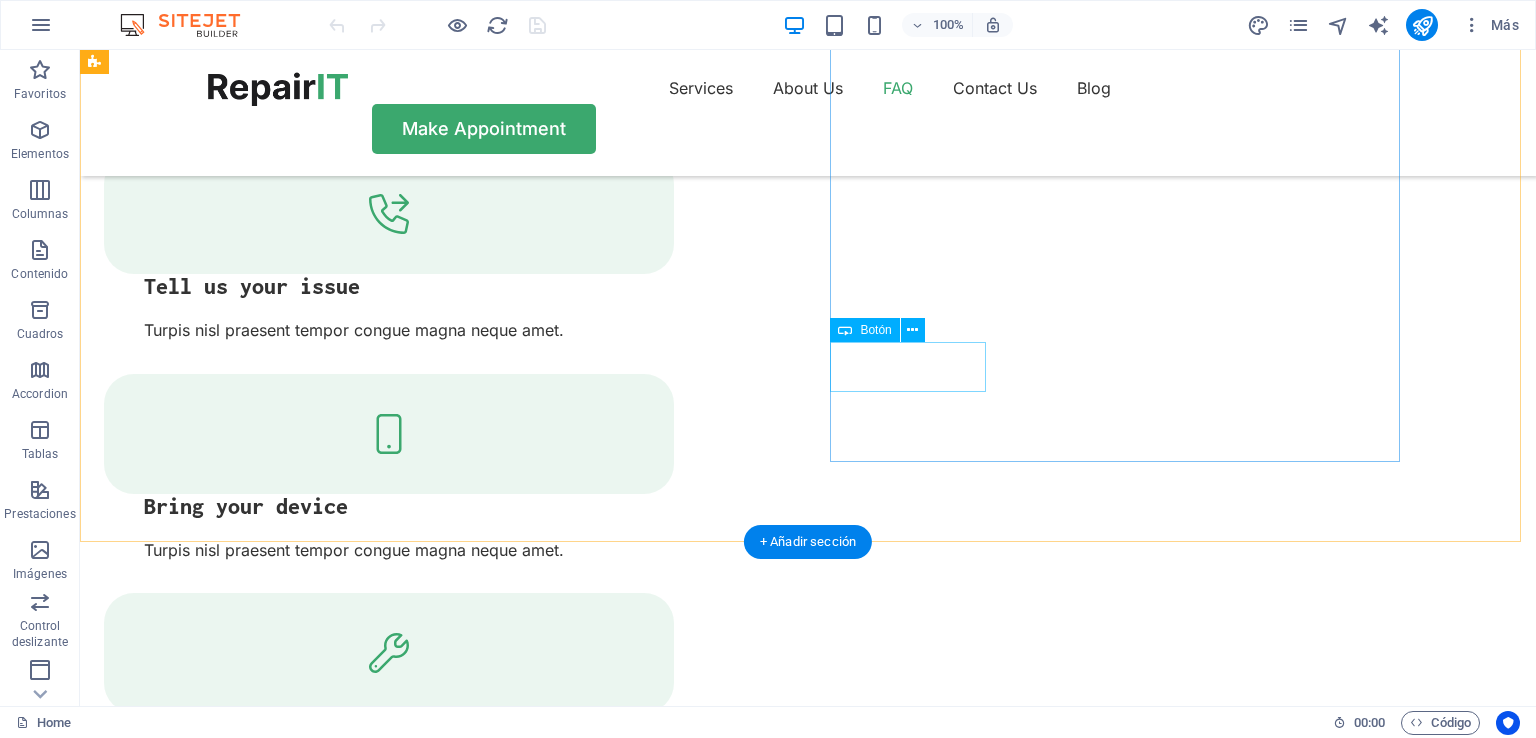 scroll, scrollTop: 3800, scrollLeft: 0, axis: vertical 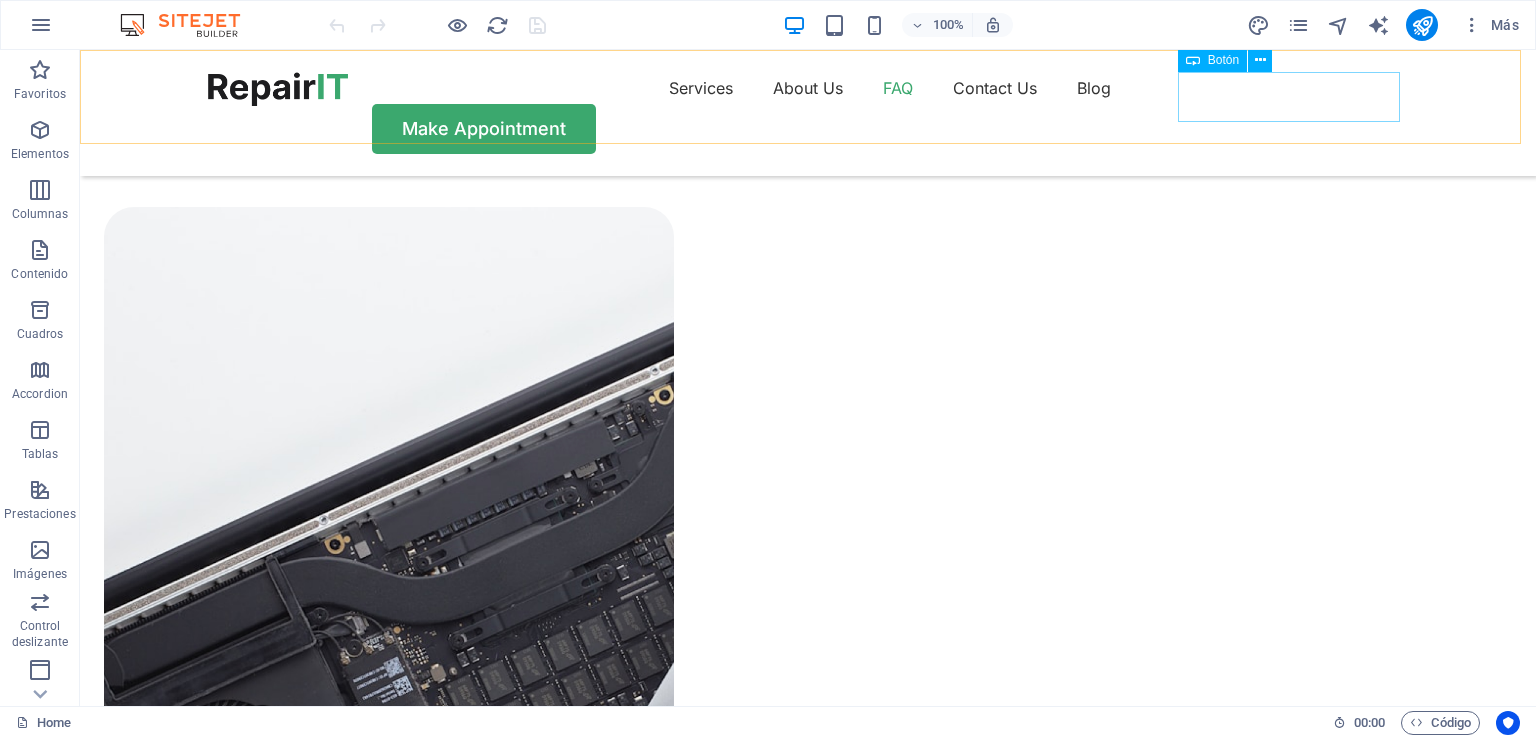 click on "Make Appointment" at bounding box center (808, 129) 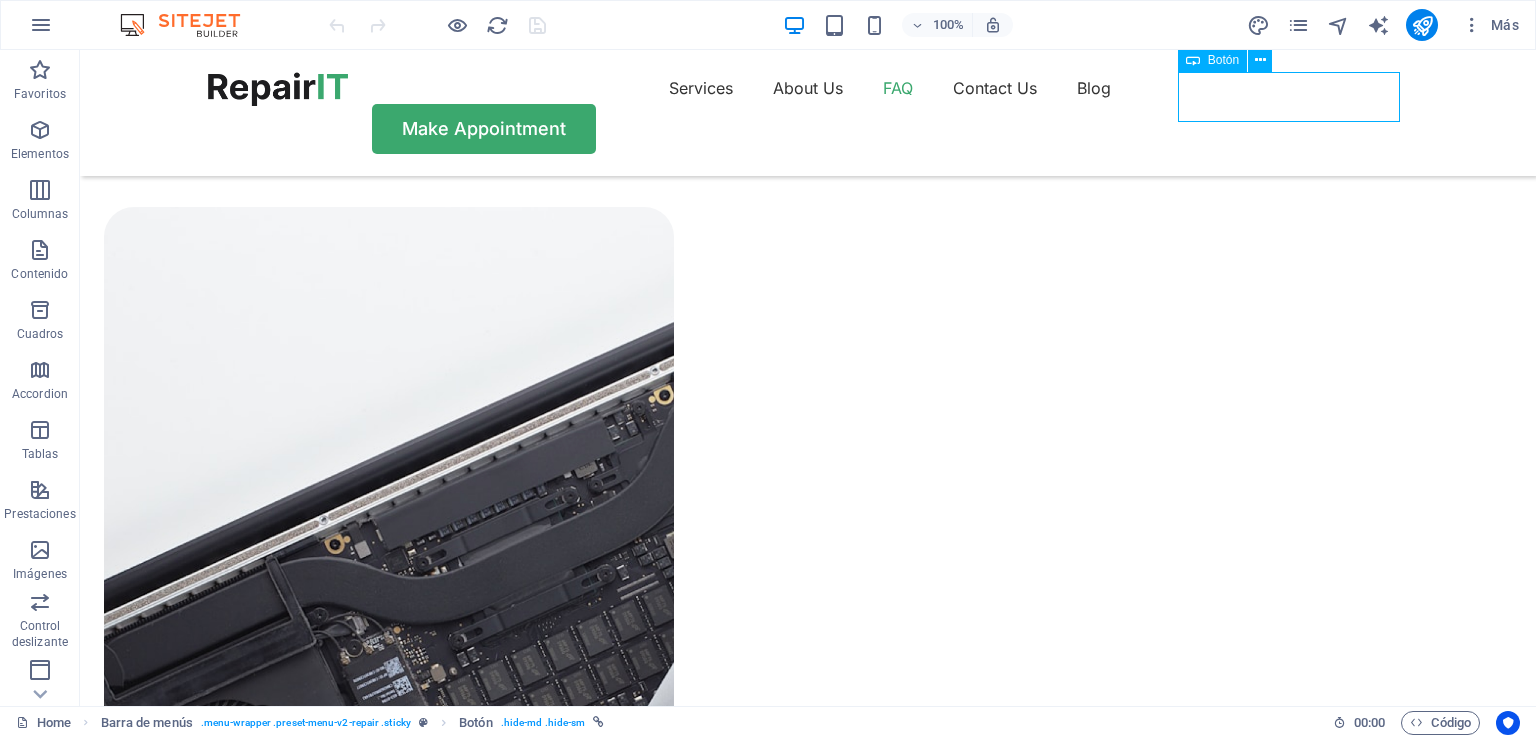click on "Make Appointment" at bounding box center [808, 129] 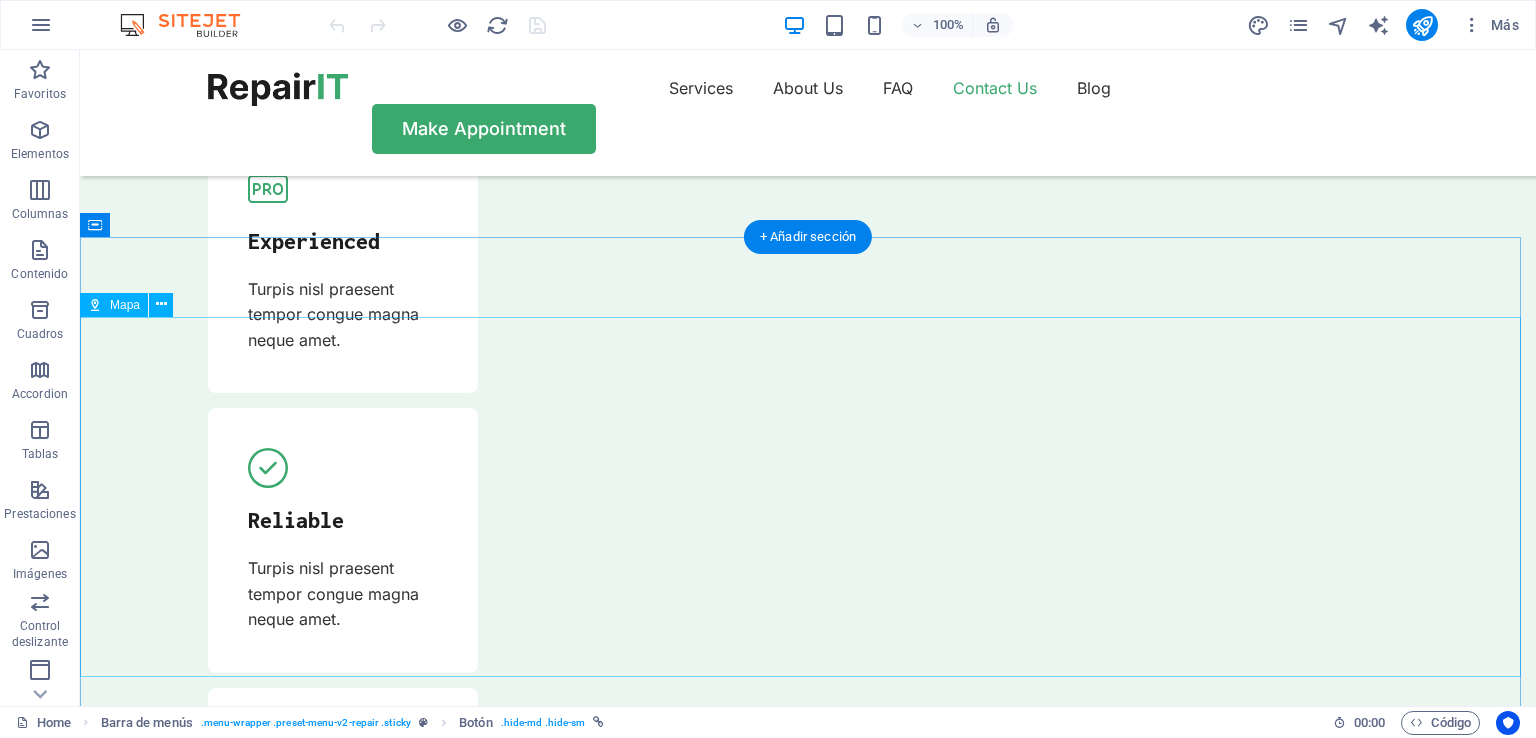 scroll, scrollTop: 6100, scrollLeft: 0, axis: vertical 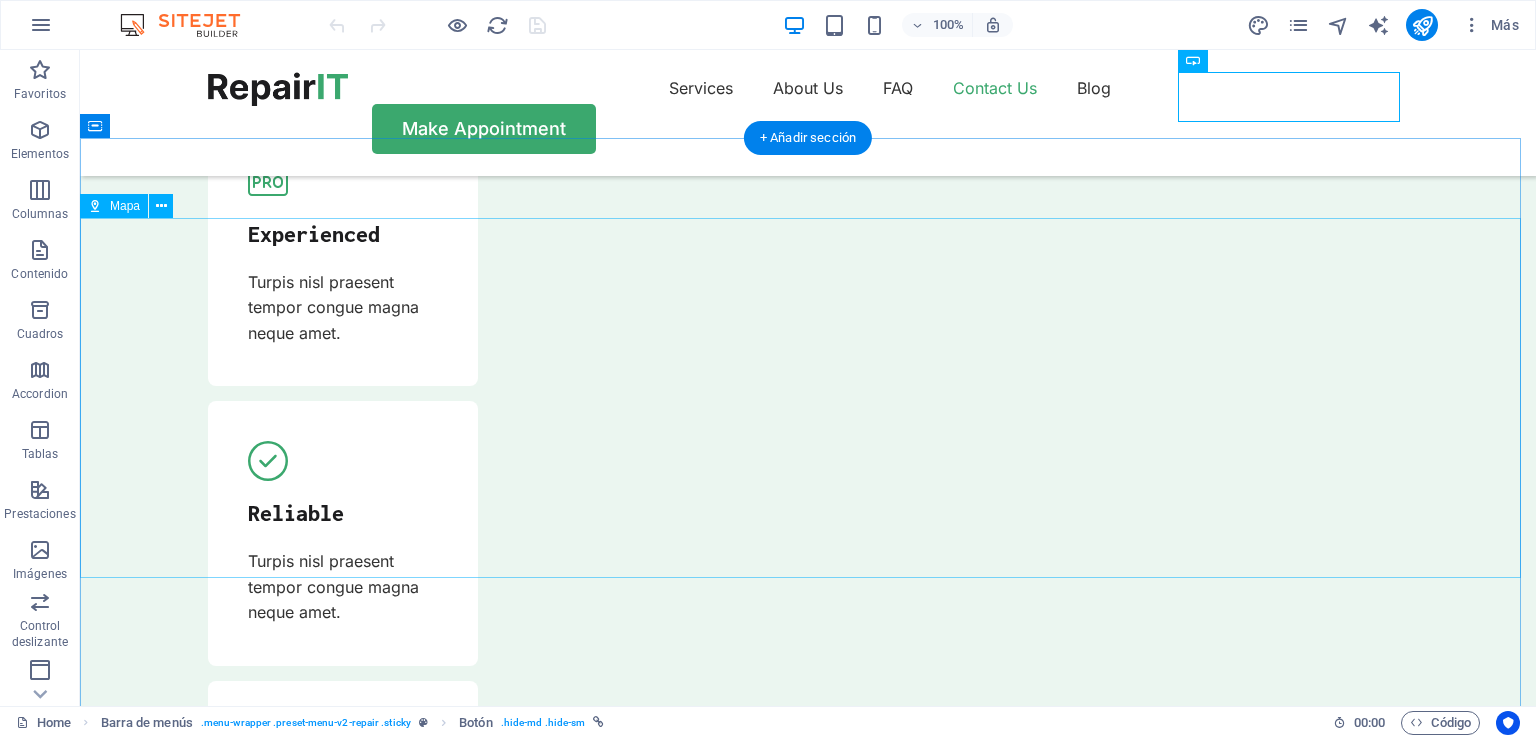 click on "← Mover a la izquierda → Mover a la derecha ↑ Mover hacia arriba ↓ Mover hacia abajo + Ampliar - Reducir Inicio Saltar hacia la izquierda un 75 % Fin Saltar hacia la derecha un 75 % Re Pág Saltar hacia arriba un 75 % Av Pág Saltar hacia abajo un 75 % Mapa Relieve Satélite Etiquetas Combinaciones de teclas Datos del mapa Datos del mapa ©2025 Google Datos del mapa ©2025 Google 1 km  Haz clic para alternar entre unidades métricas e imperiales Términos Notificar un problema de Maps" at bounding box center (808, 7748) 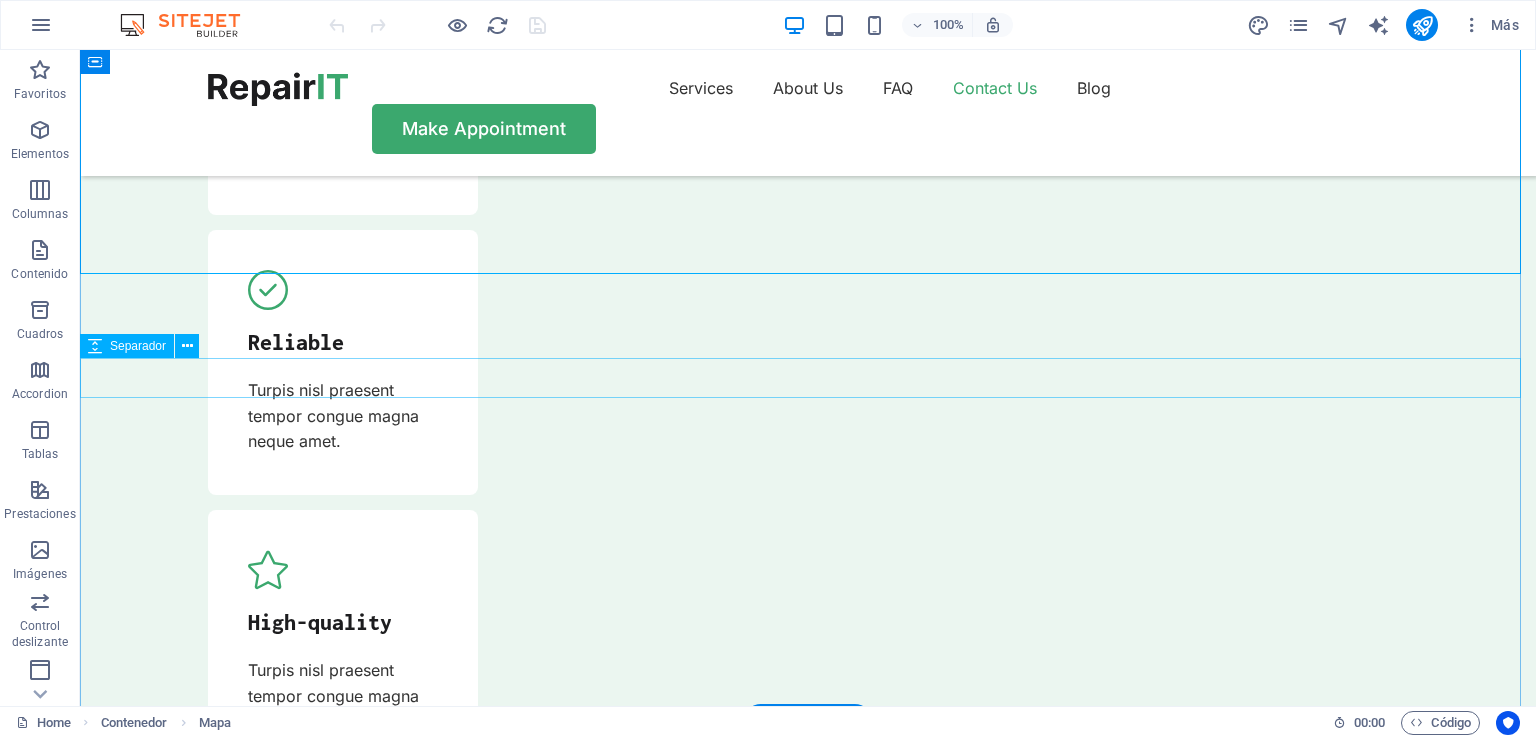 scroll, scrollTop: 6600, scrollLeft: 0, axis: vertical 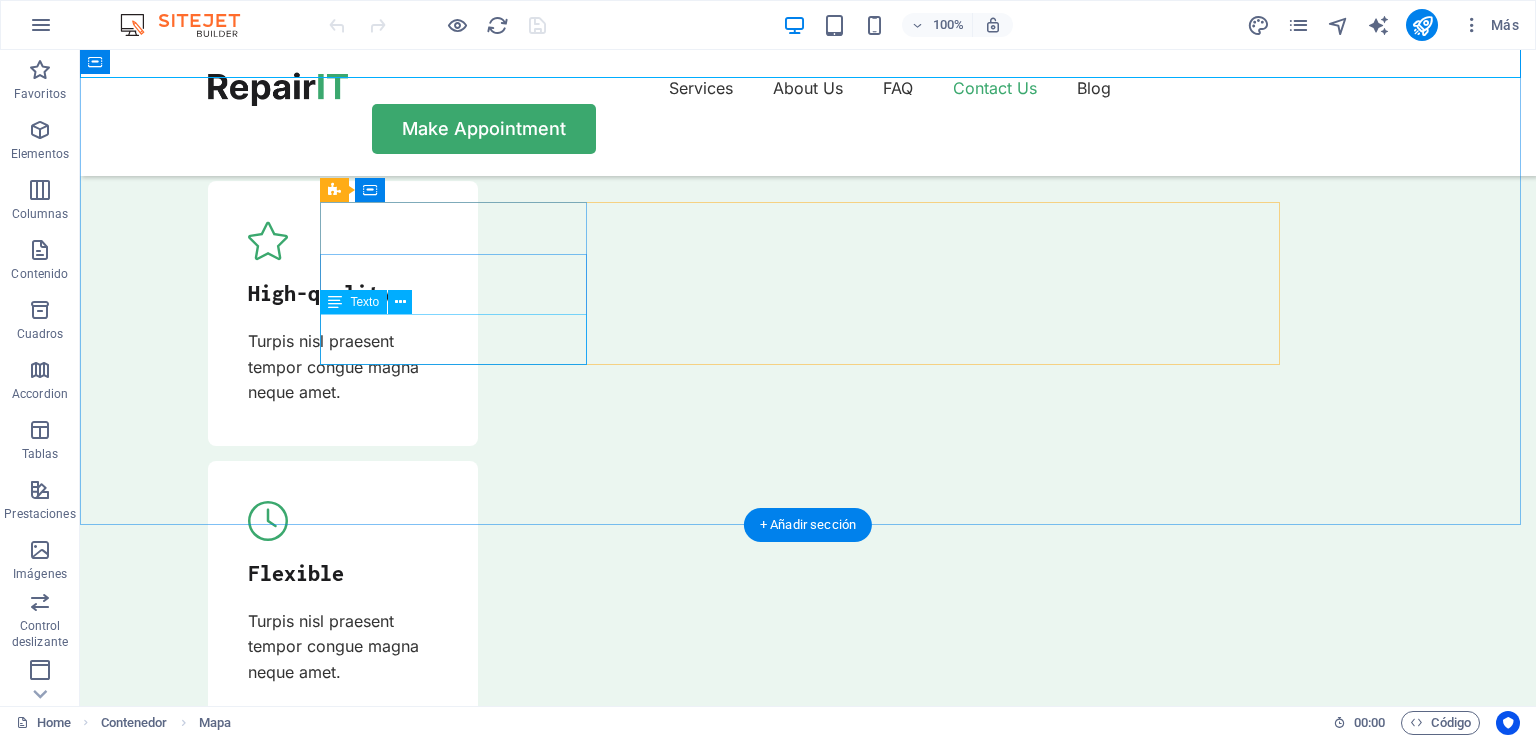 click on "Street" at bounding box center (213, 7676) 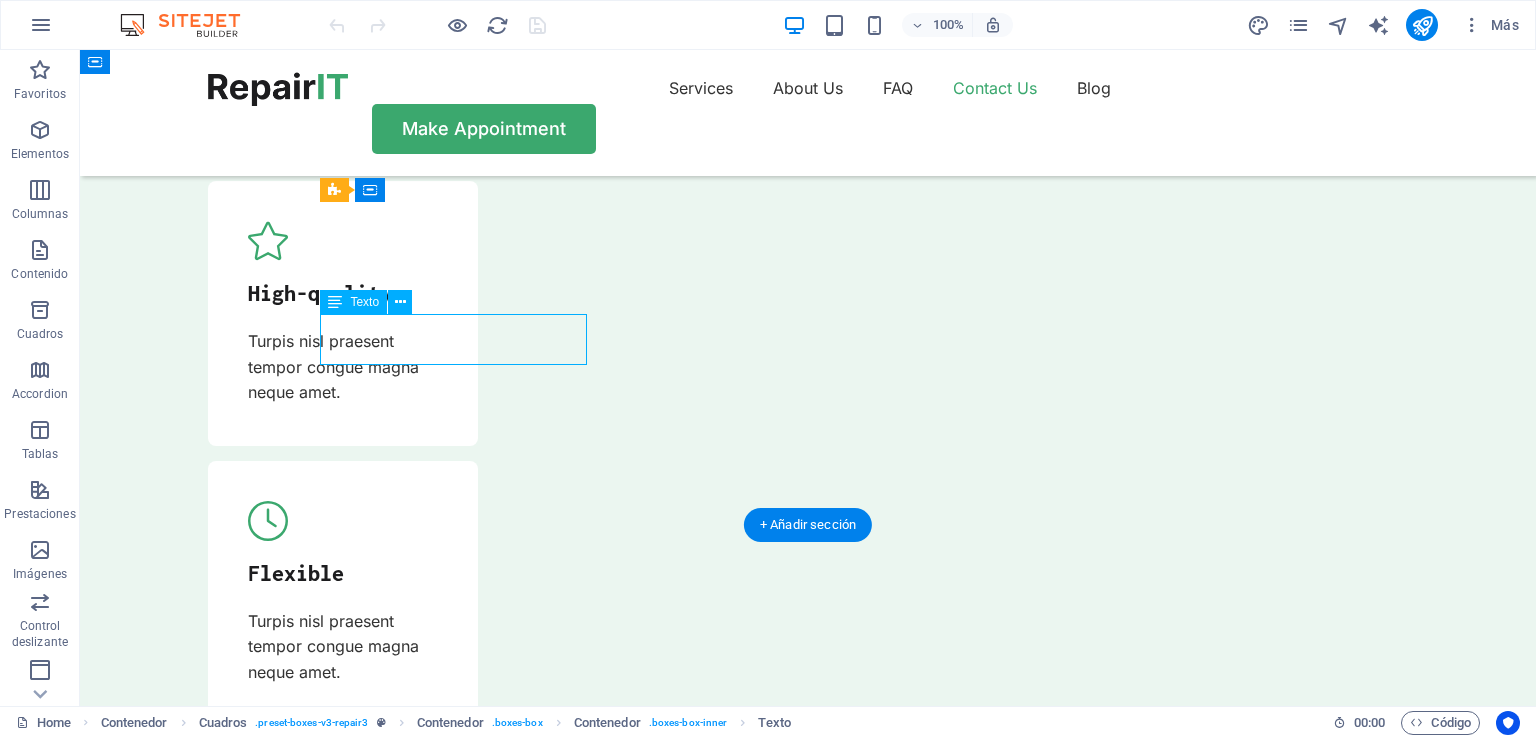click on "Street" at bounding box center (213, 7676) 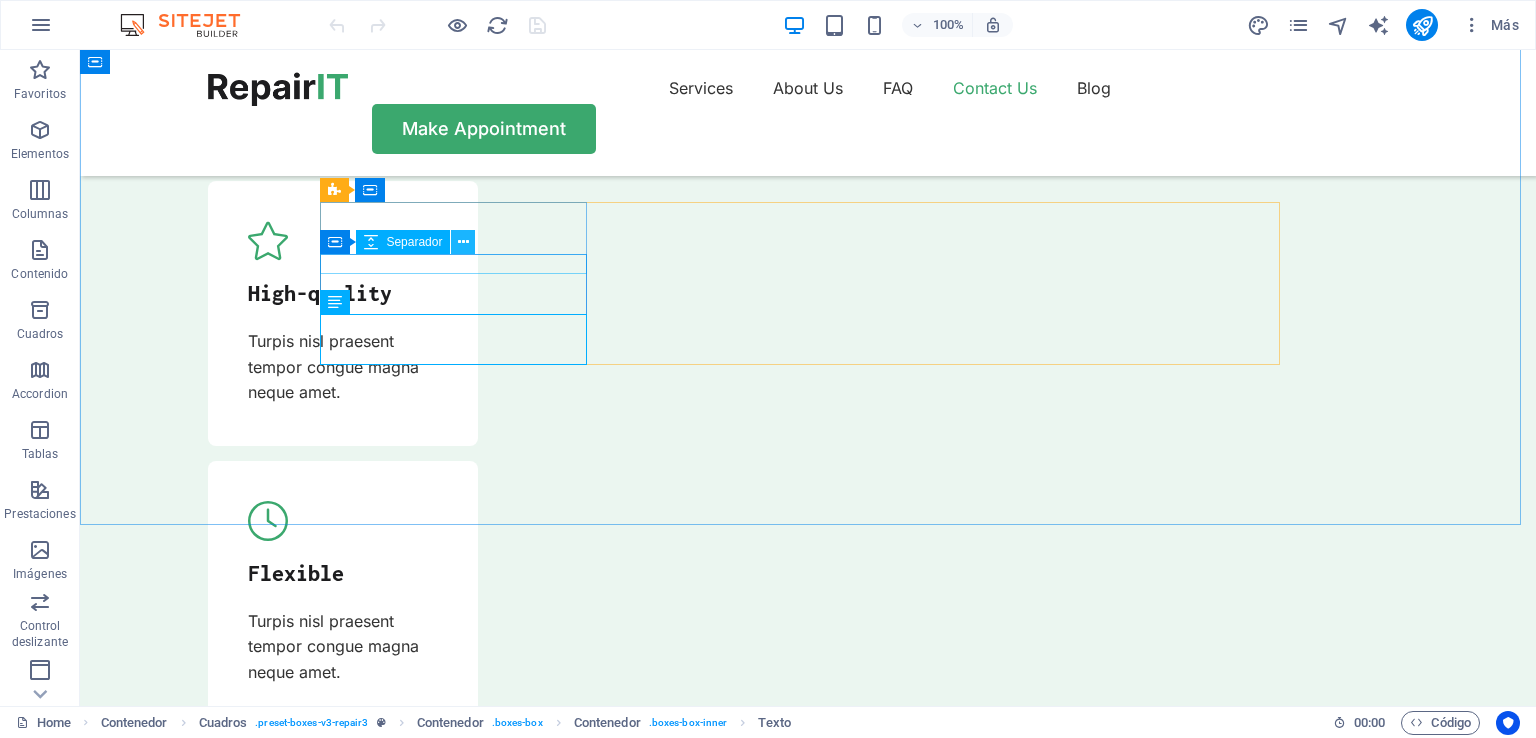 click at bounding box center (463, 242) 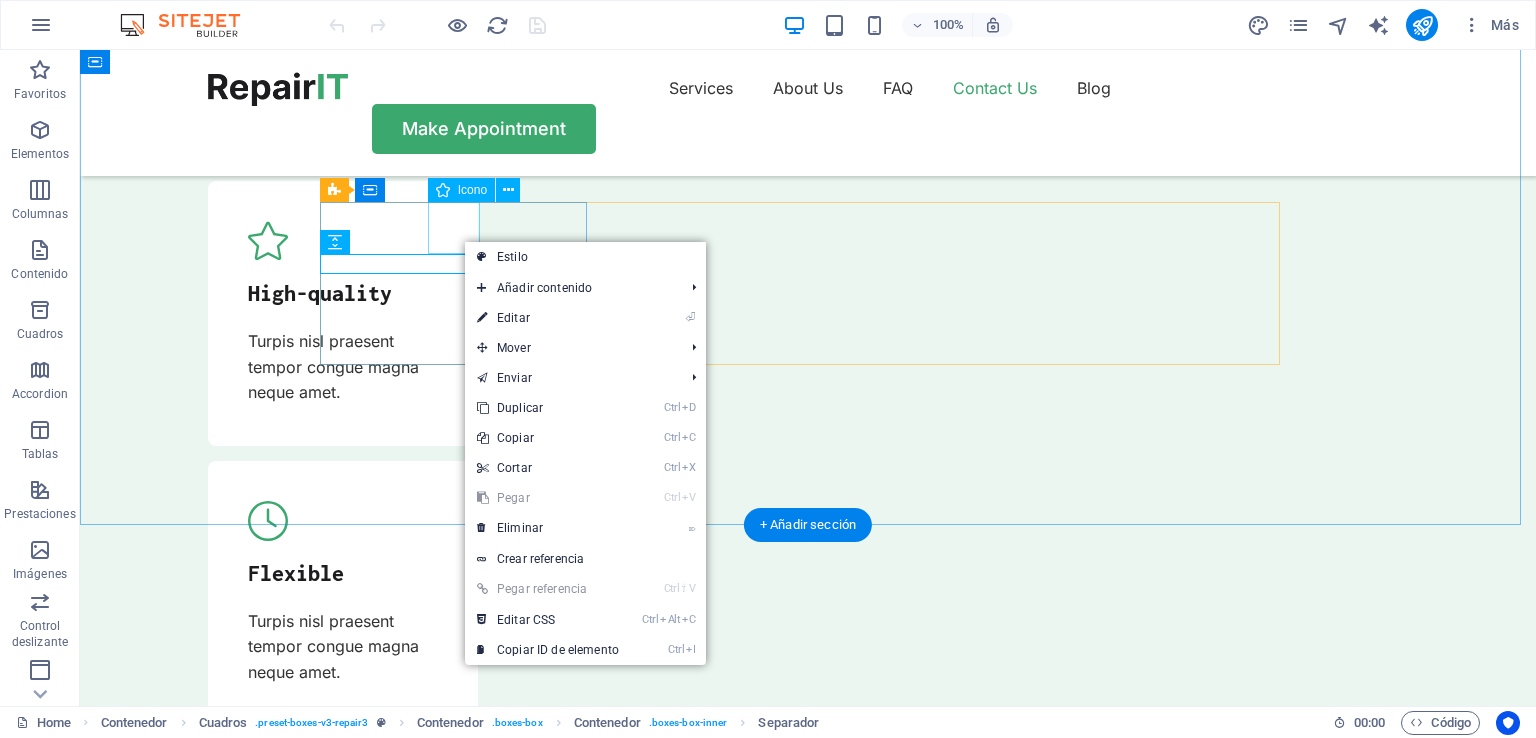 click at bounding box center (213, 7578) 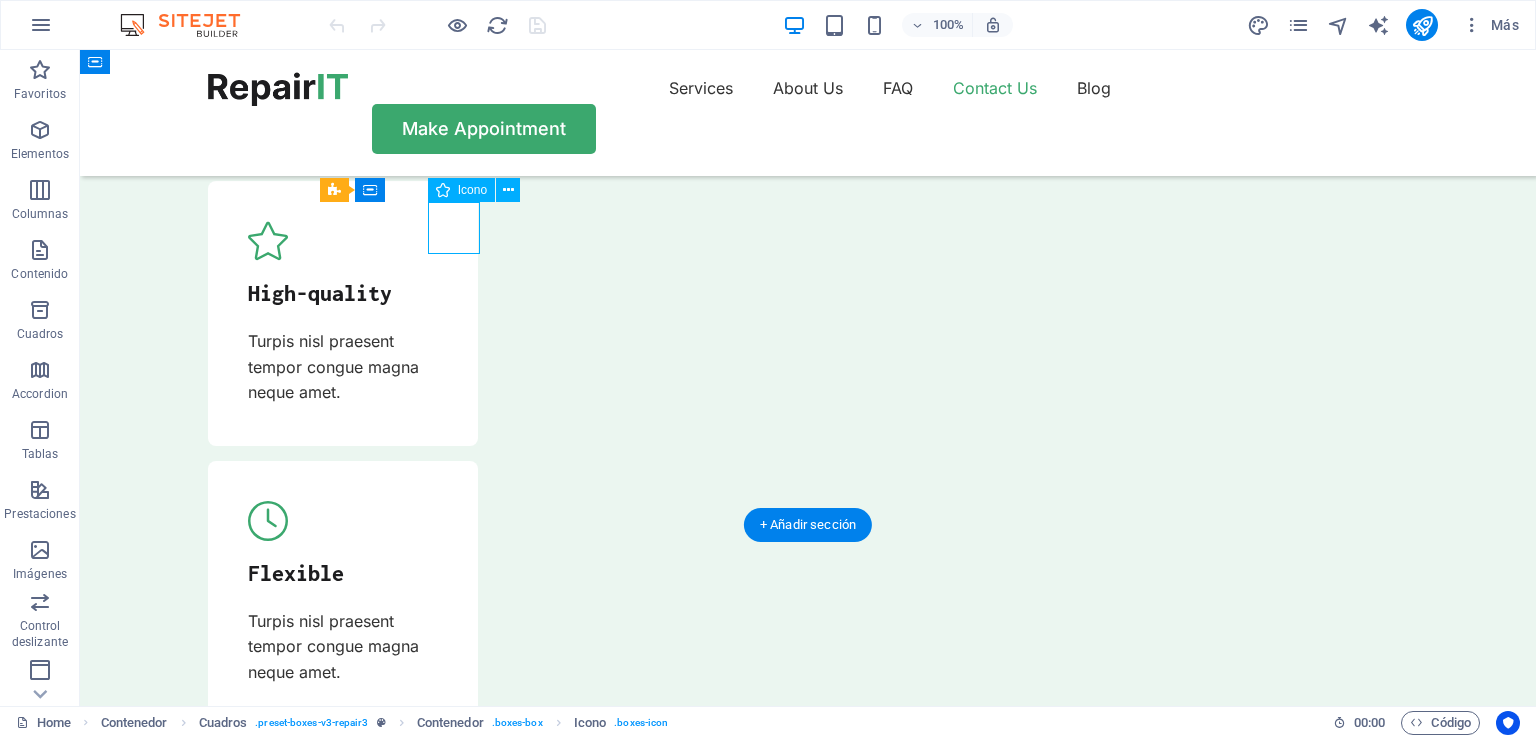 click at bounding box center [213, 7578] 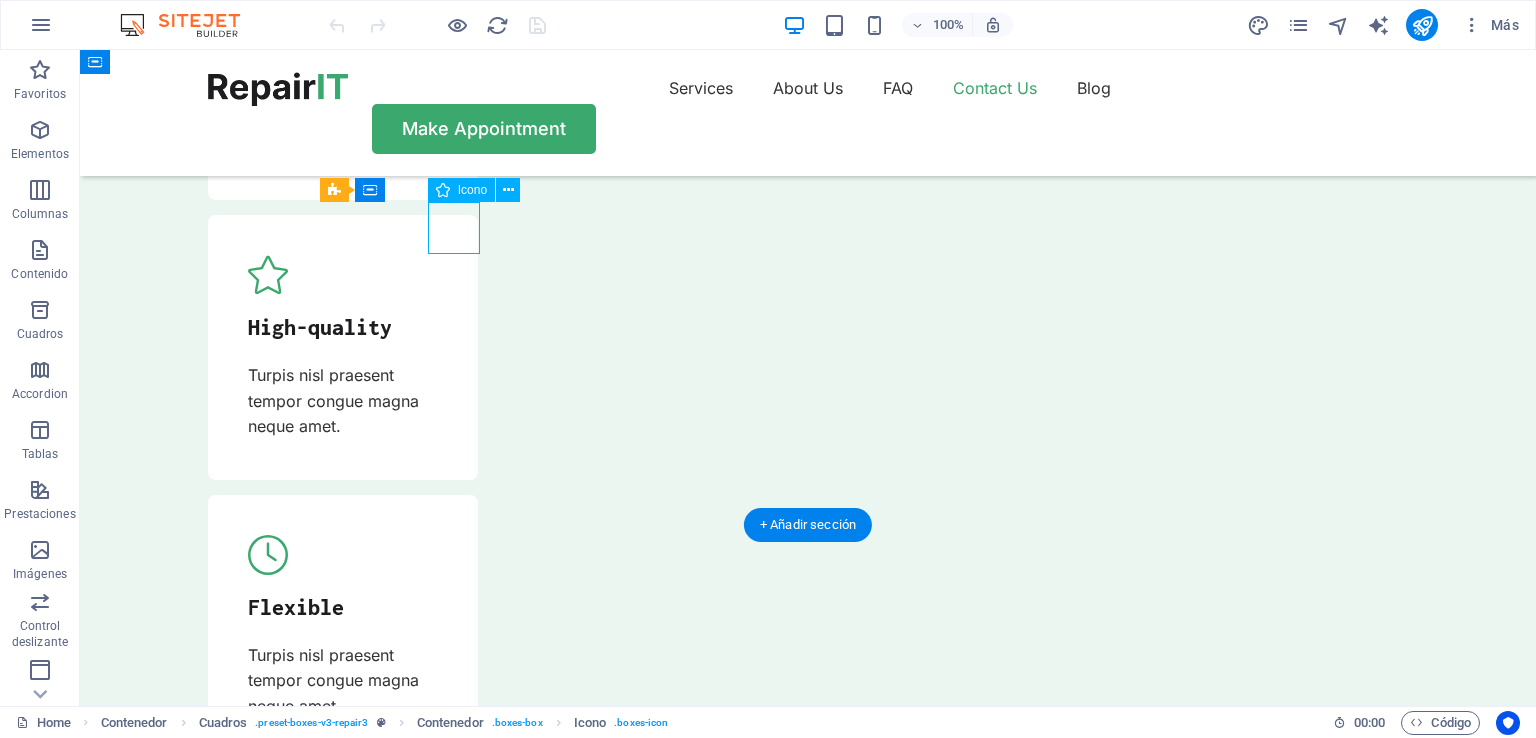 select on "xMidYMid" 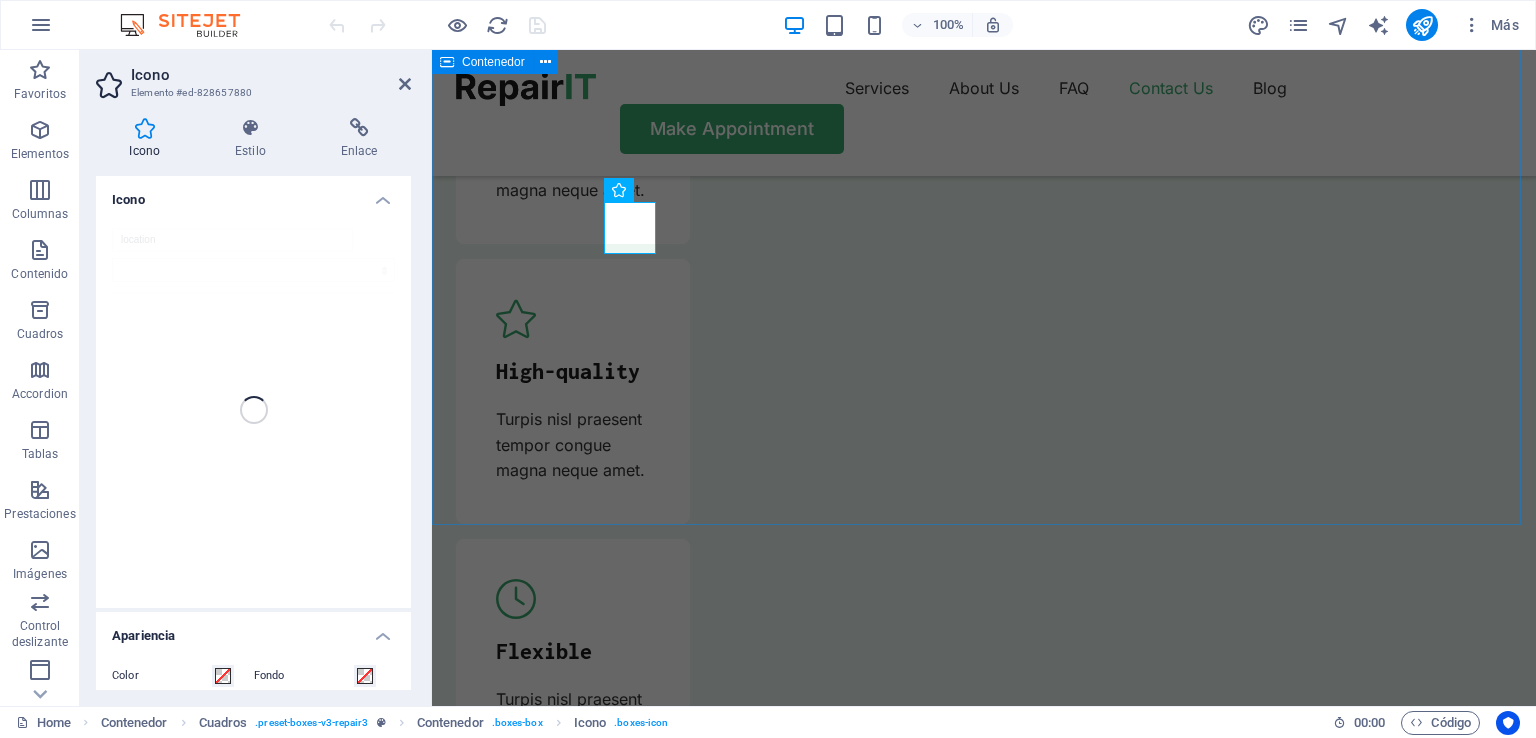 scroll, scrollTop: 6659, scrollLeft: 0, axis: vertical 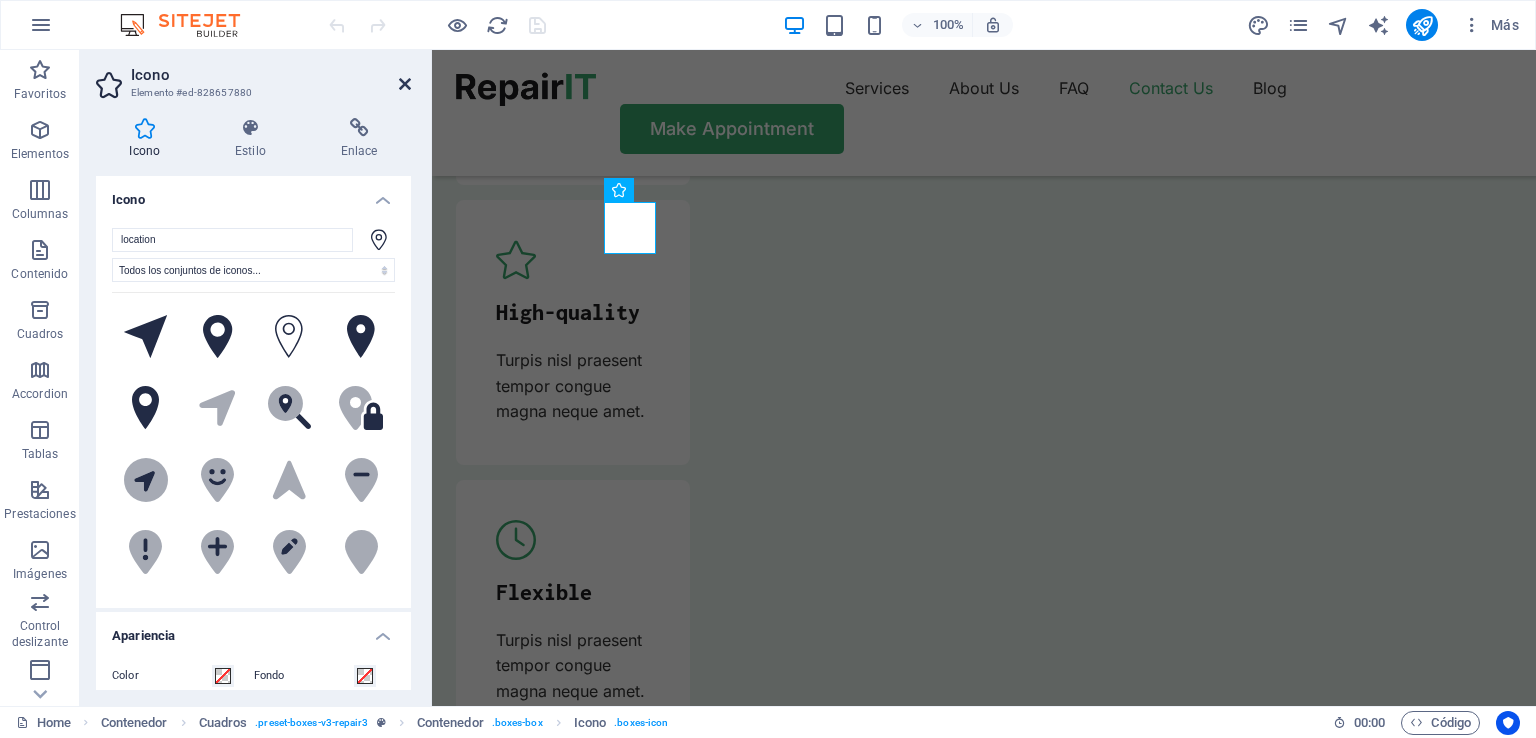click at bounding box center (405, 84) 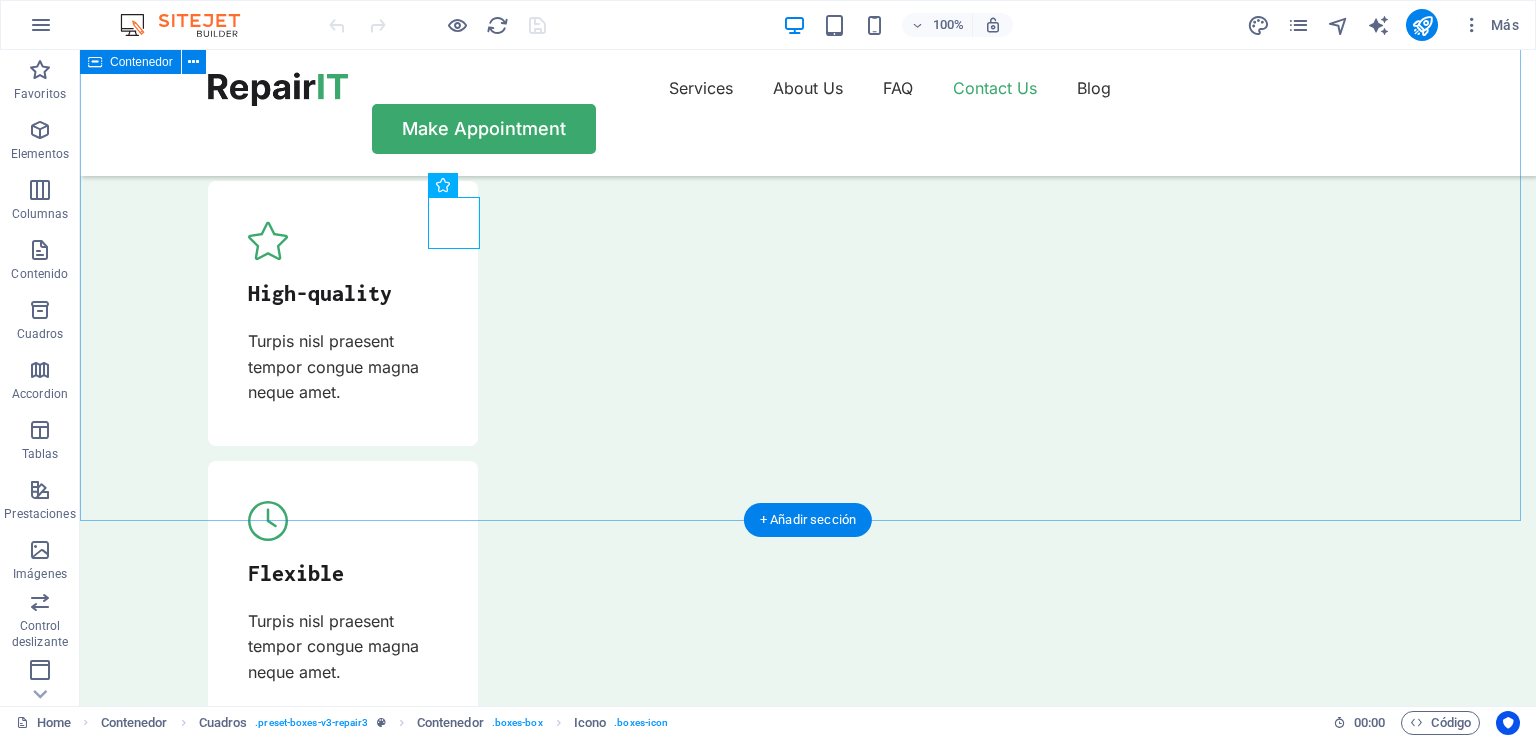 scroll, scrollTop: 6849, scrollLeft: 0, axis: vertical 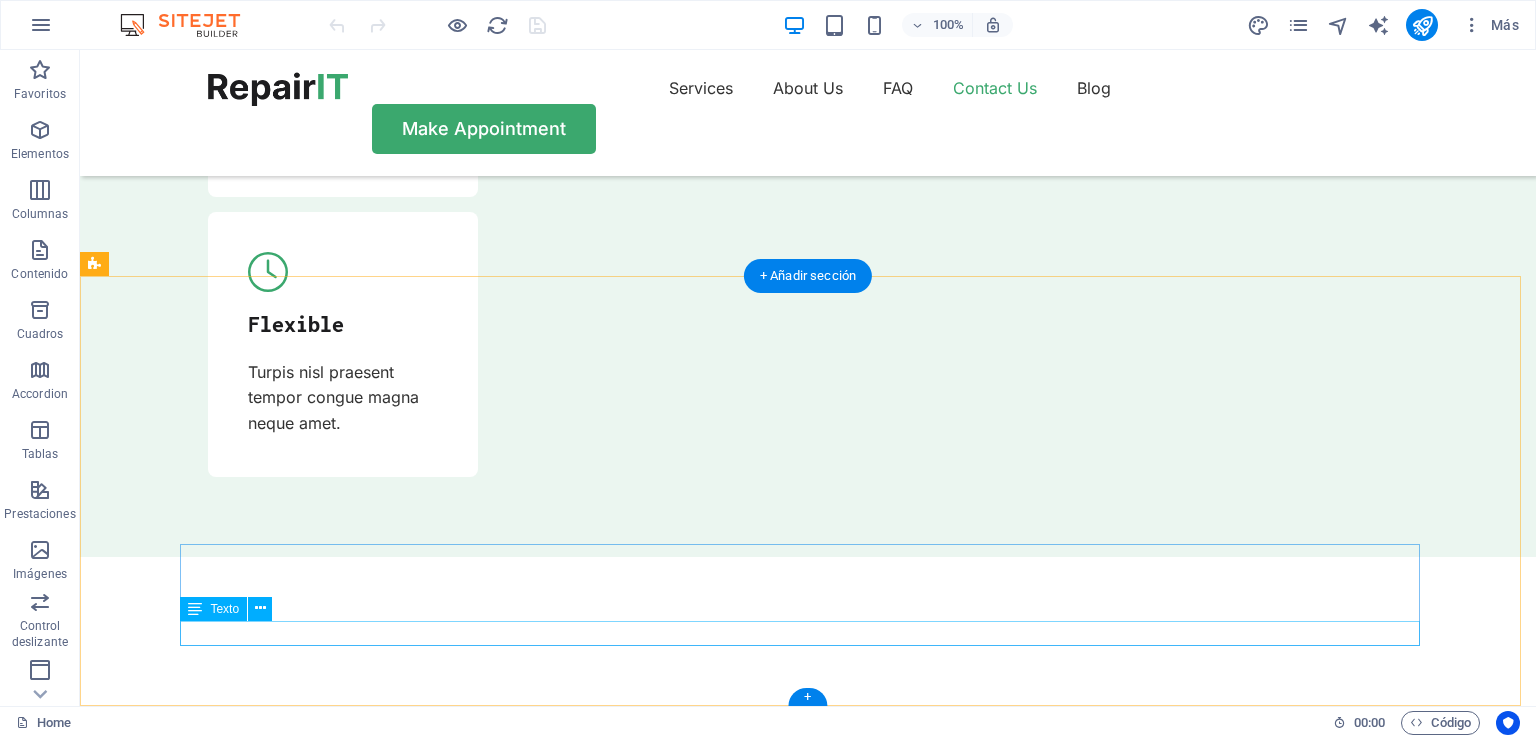 click on "Copyright   2024  cr-sistemas.com.ar" at bounding box center (704, 8787) 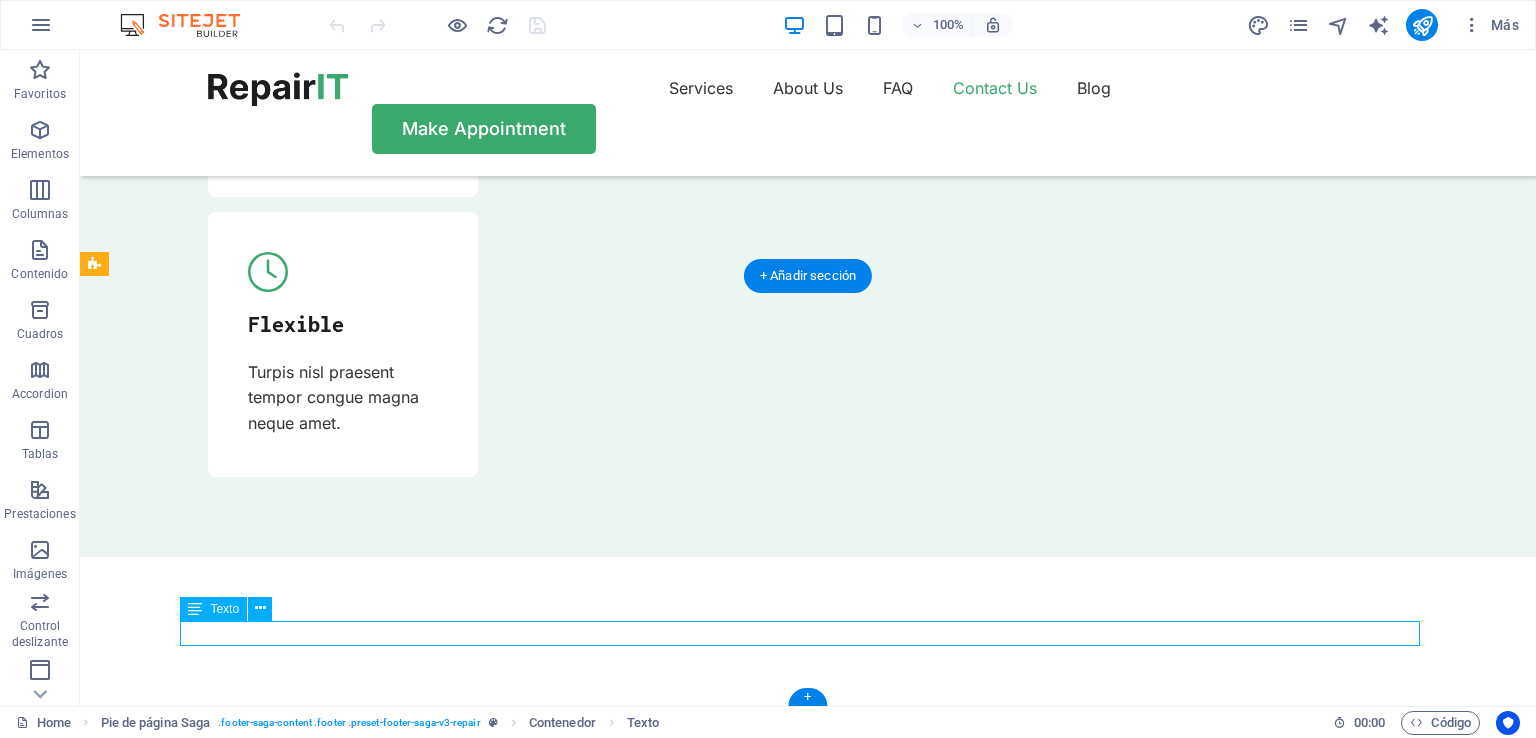 click on "Copyright   2024  cr-sistemas.com.ar" at bounding box center [704, 8787] 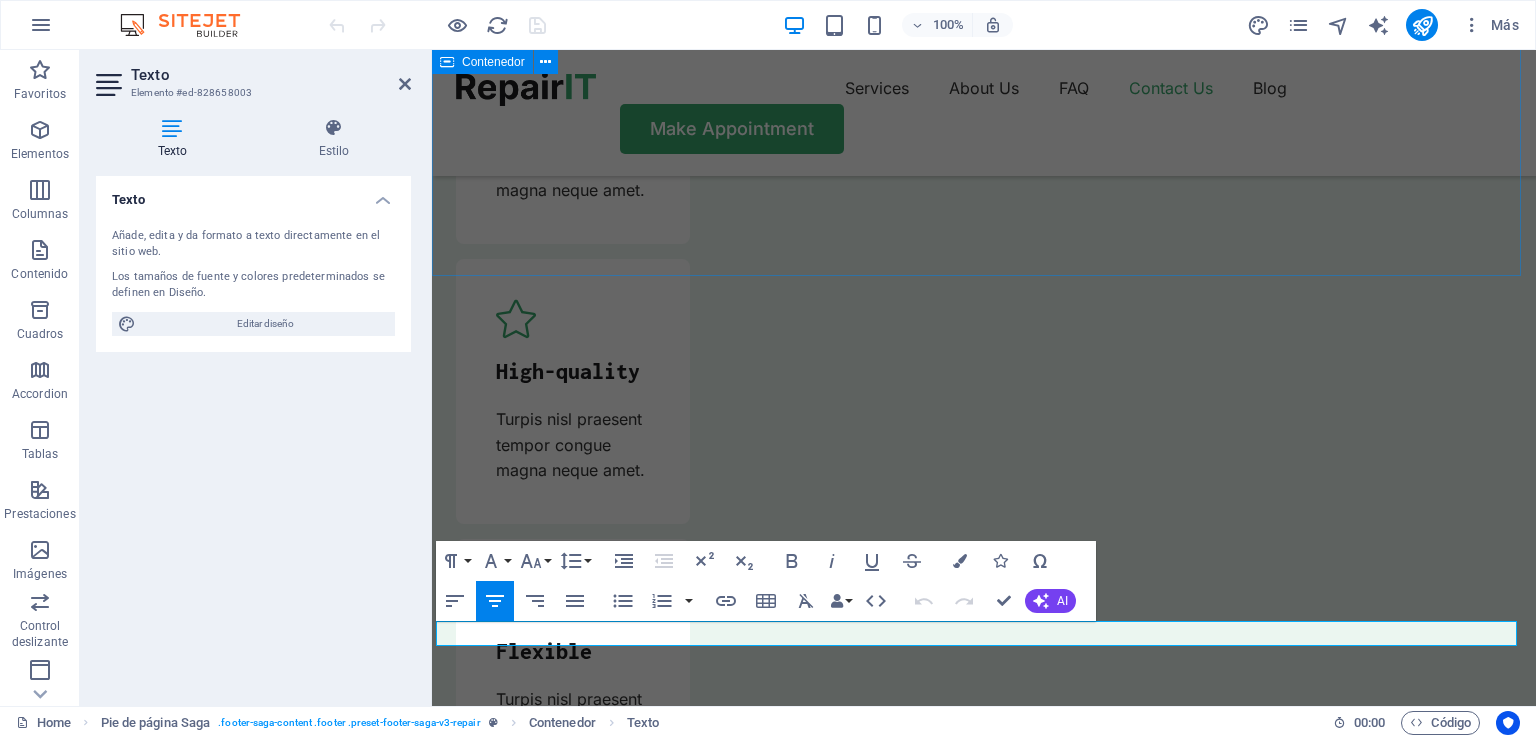 scroll, scrollTop: 6908, scrollLeft: 0, axis: vertical 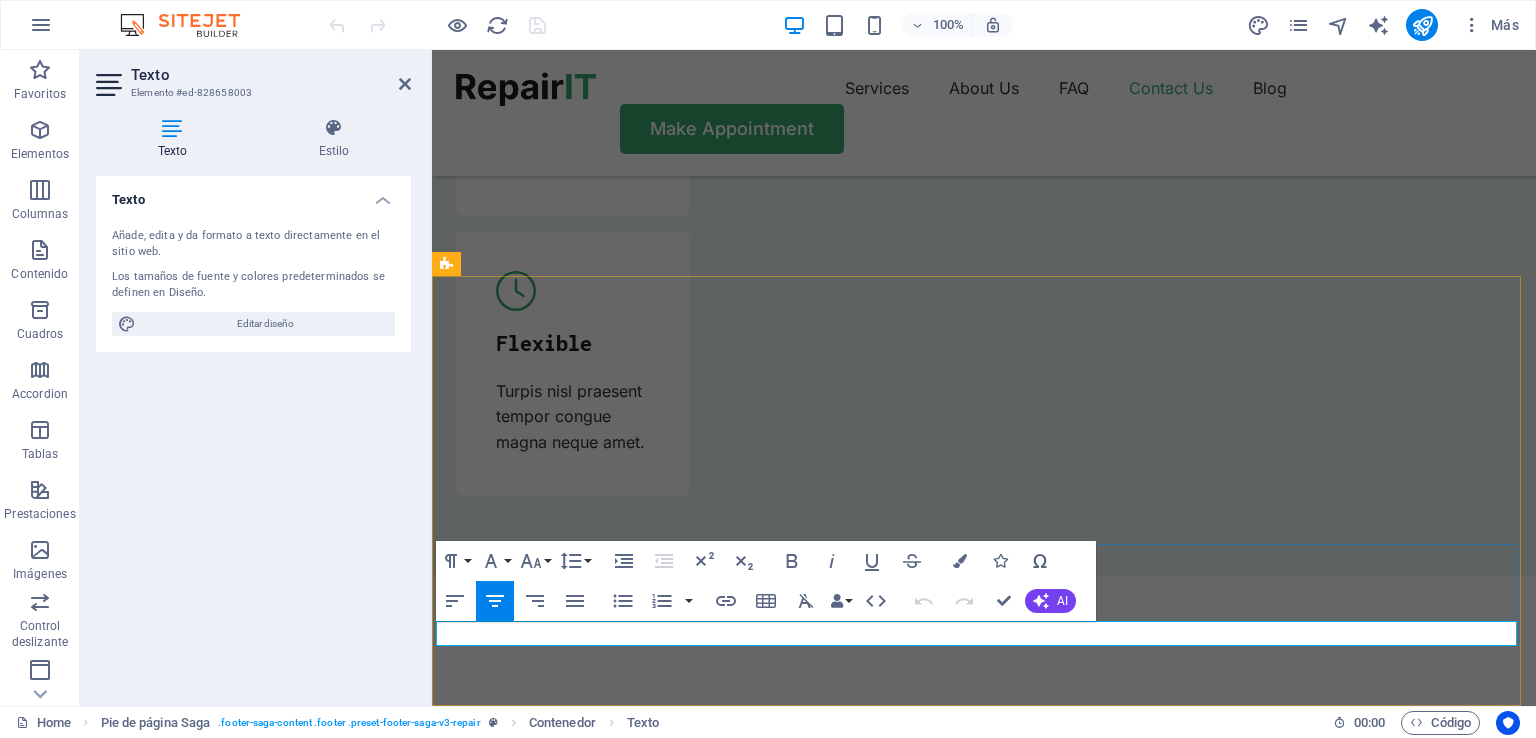 click on "Copyright   2024  cr-sistemas.com.ar" at bounding box center (984, 8755) 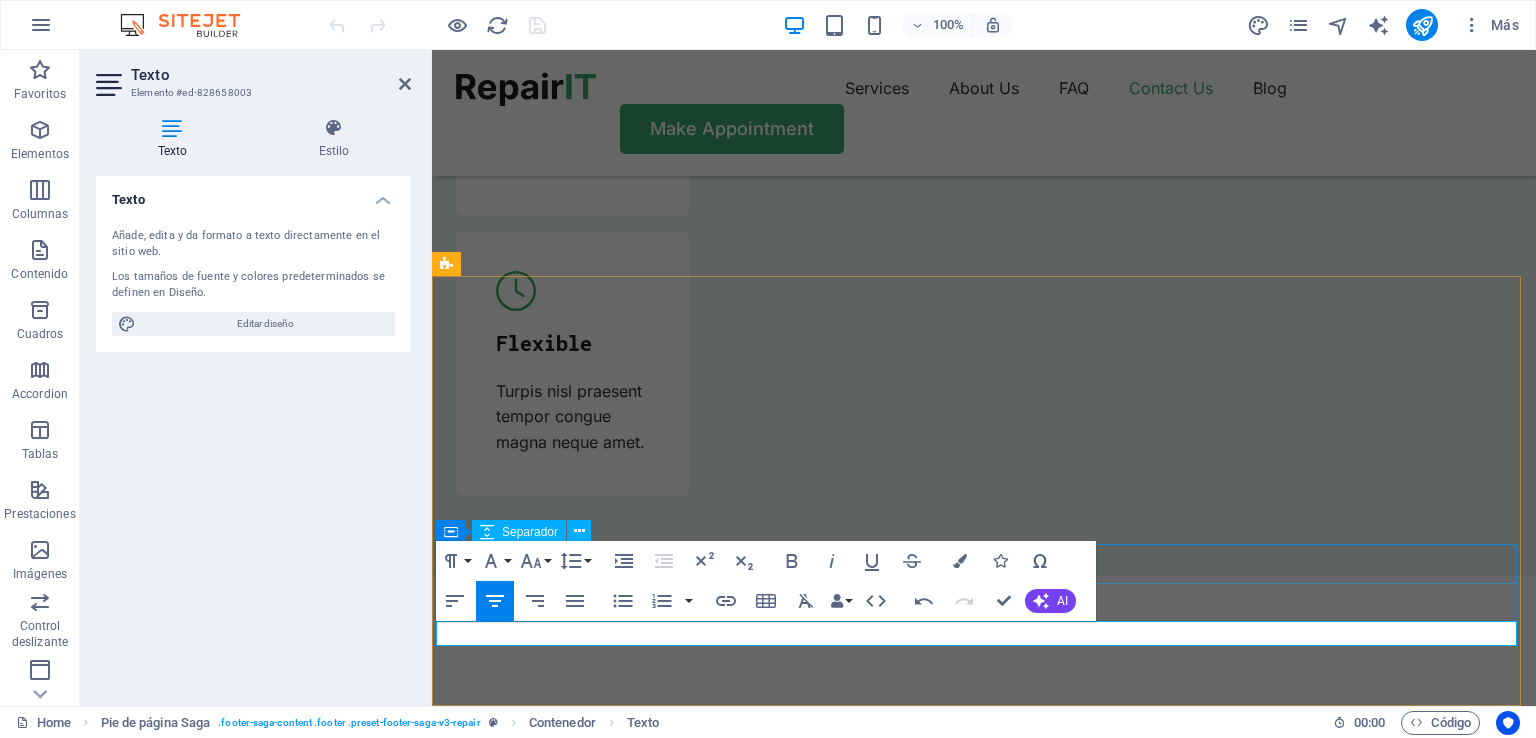 click at bounding box center (984, 8685) 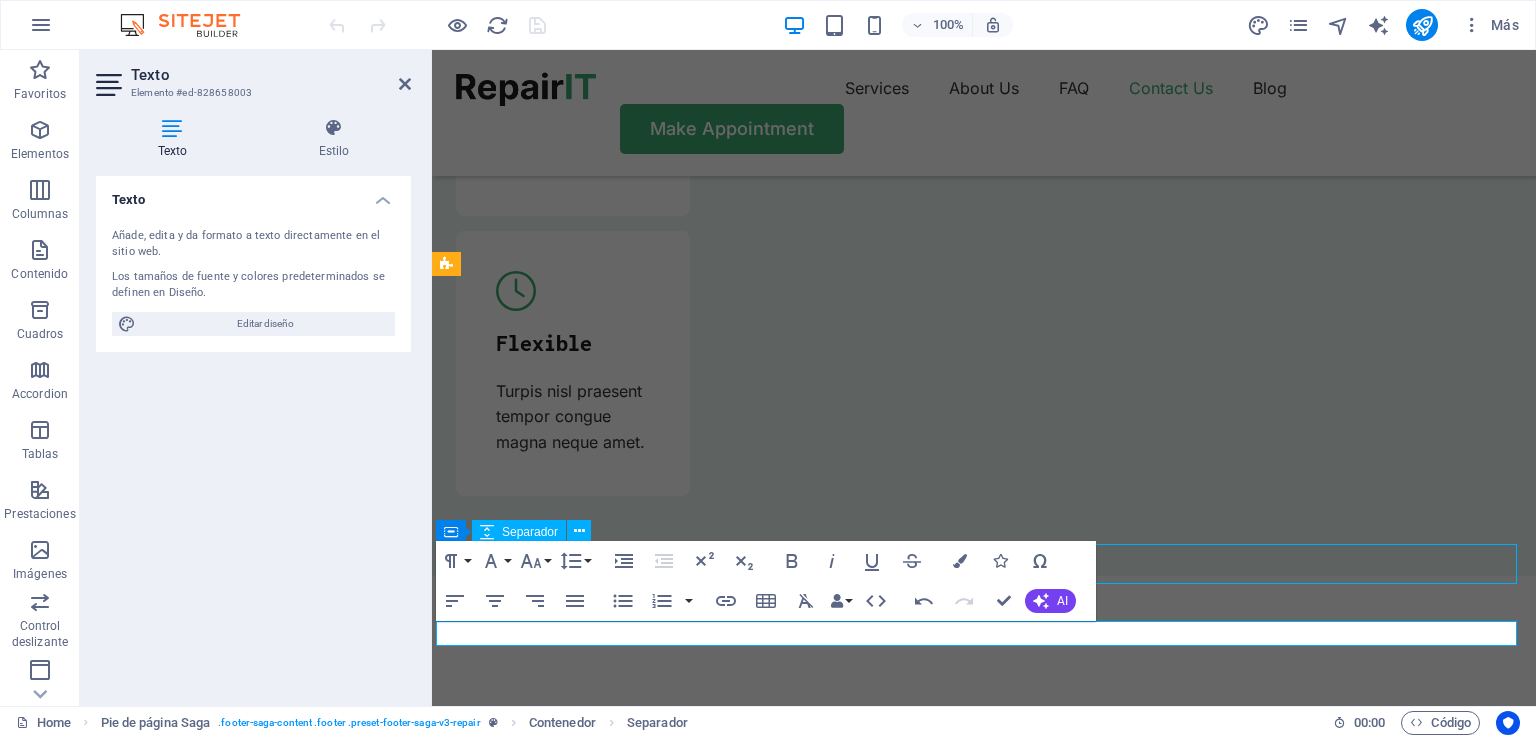 scroll, scrollTop: 6849, scrollLeft: 0, axis: vertical 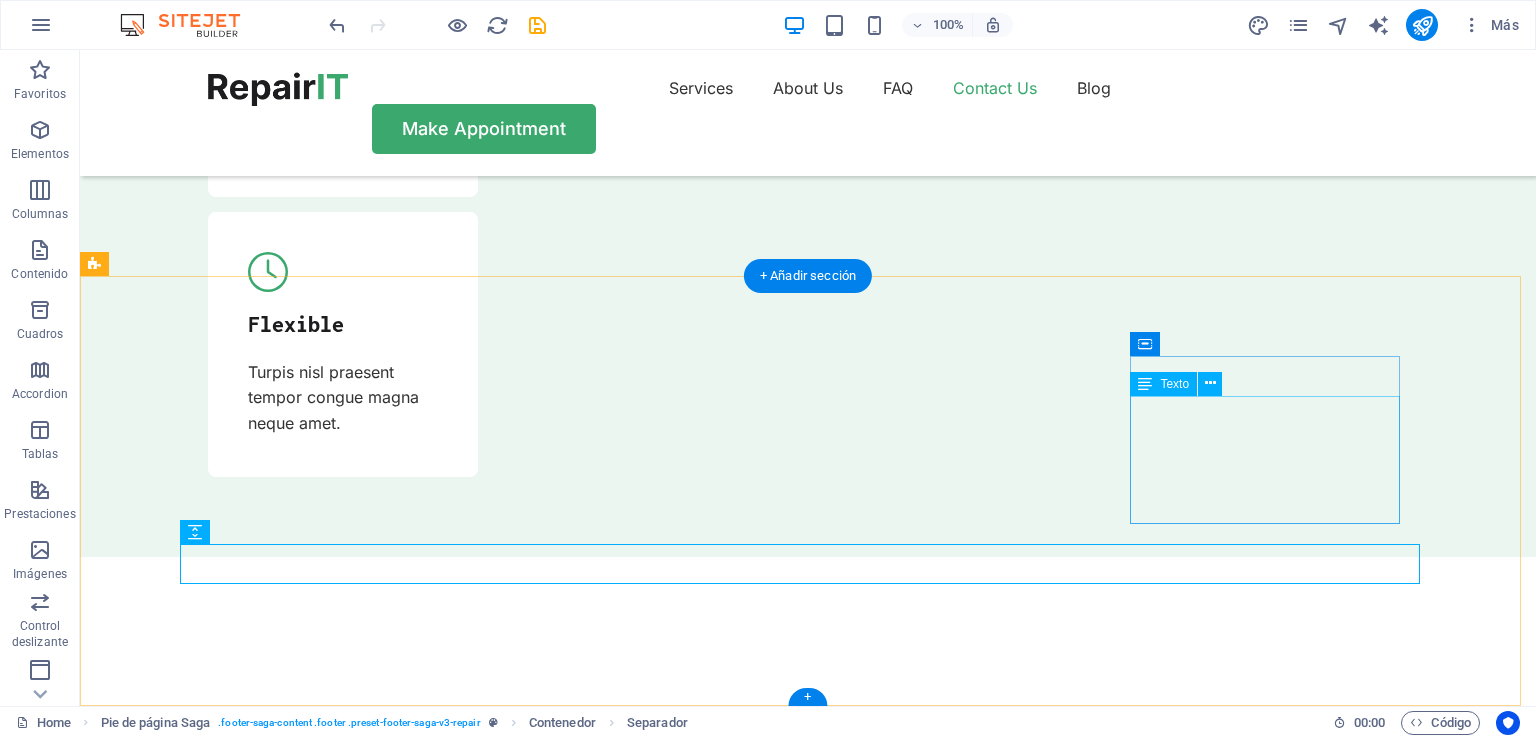 click on "Our Support and Sales team is available 24 /7 to answer your queries
[PHONE]
[EMAIL]" at bounding box center (239, 8613) 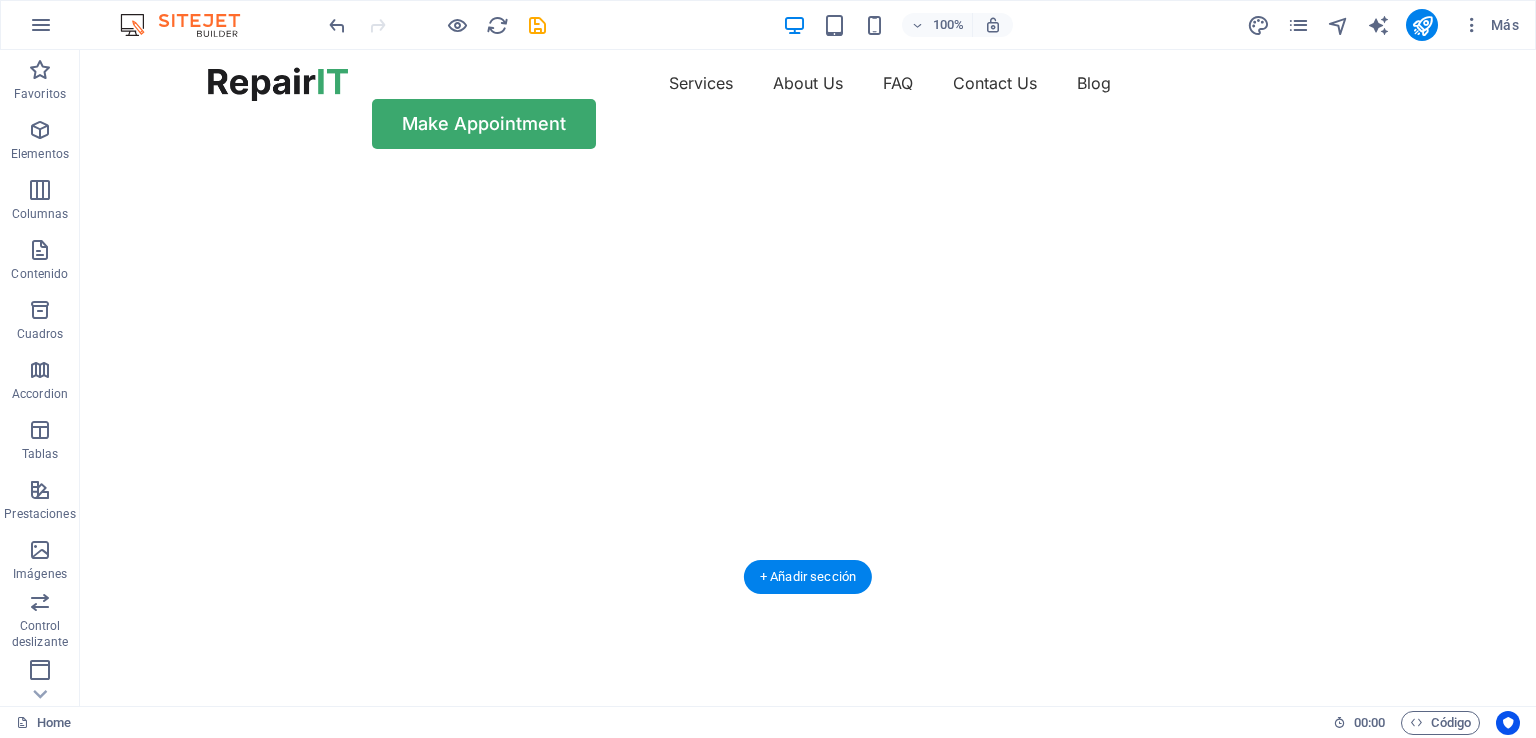scroll, scrollTop: 0, scrollLeft: 0, axis: both 